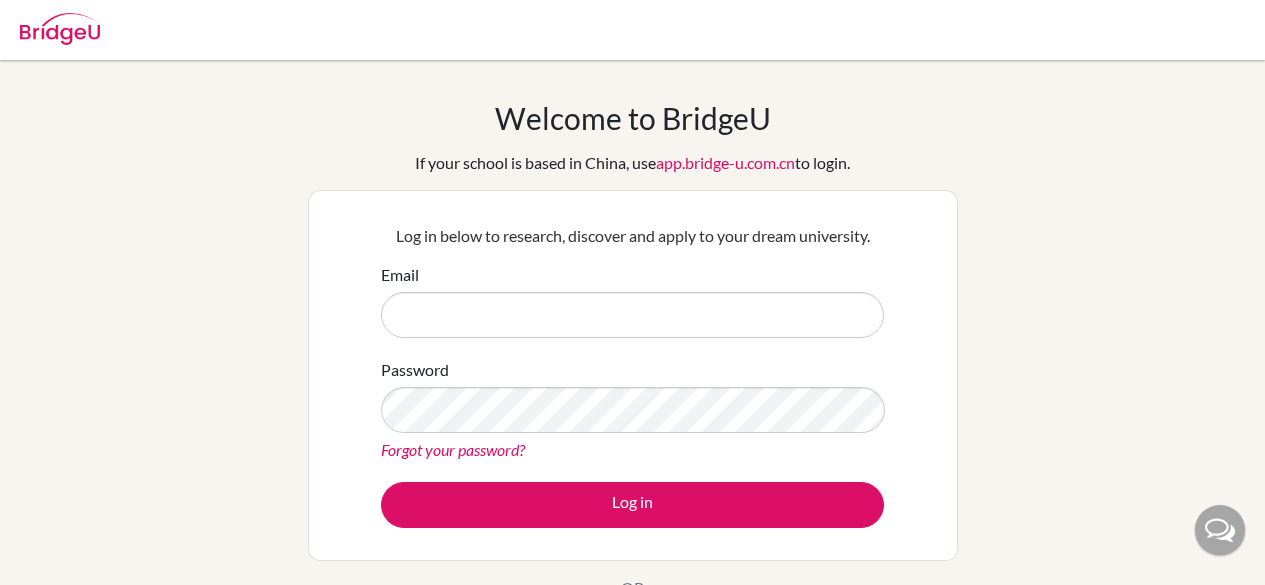 scroll, scrollTop: 0, scrollLeft: 0, axis: both 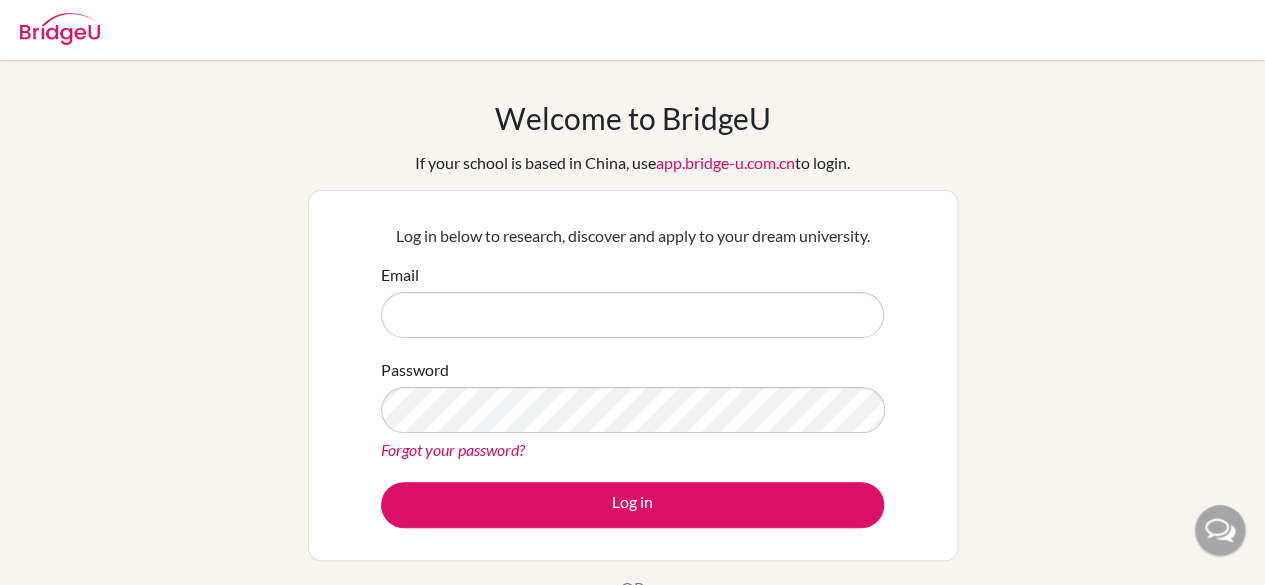 drag, startPoint x: 0, startPoint y: 0, endPoint x: 460, endPoint y: 307, distance: 553.0362 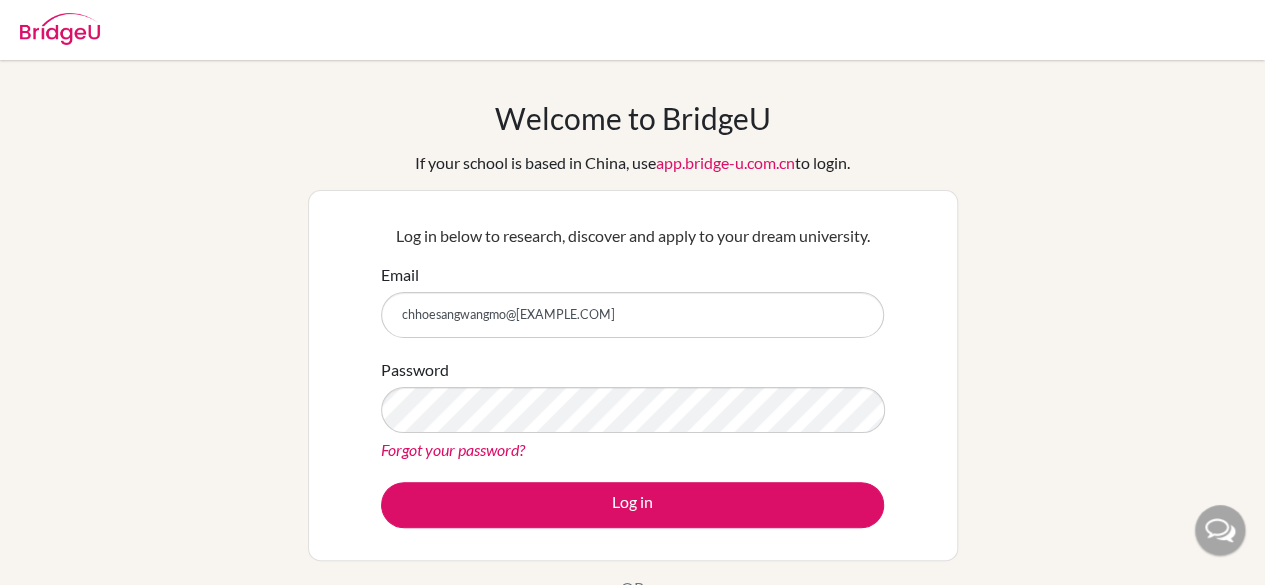 type on "[EMAIL]" 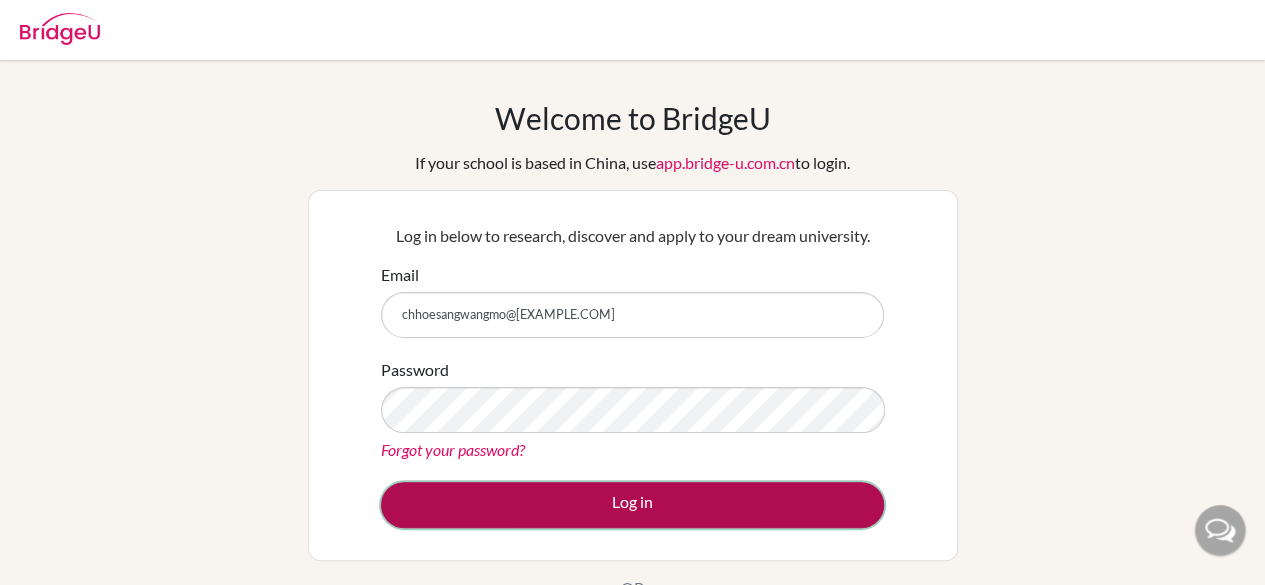 click on "Log in" at bounding box center [632, 505] 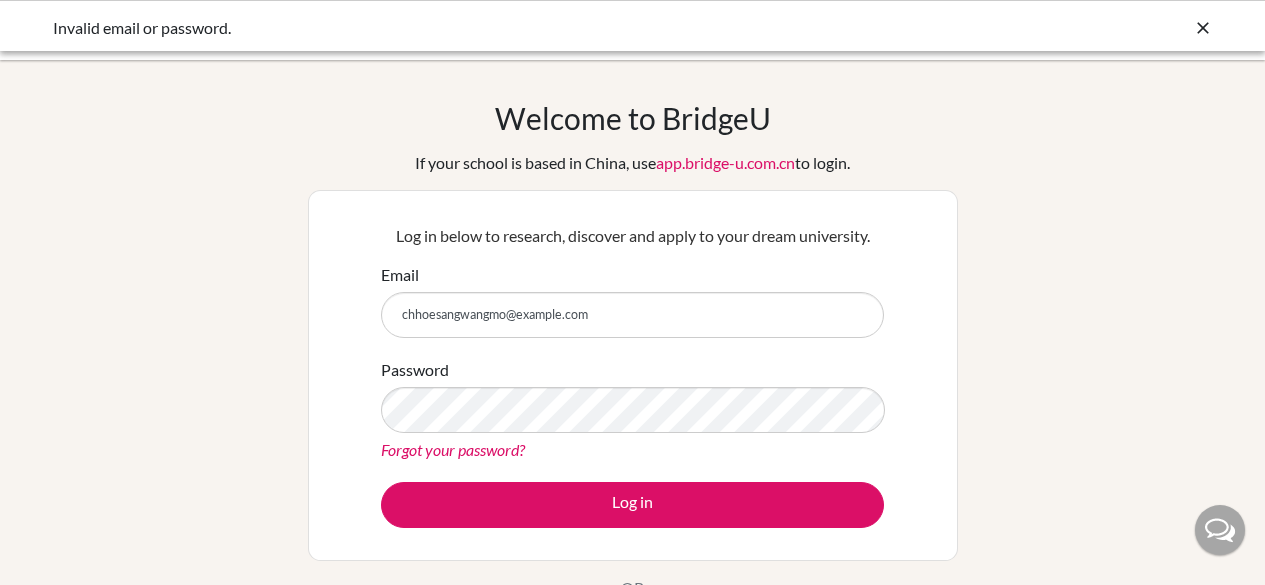 scroll, scrollTop: 0, scrollLeft: 0, axis: both 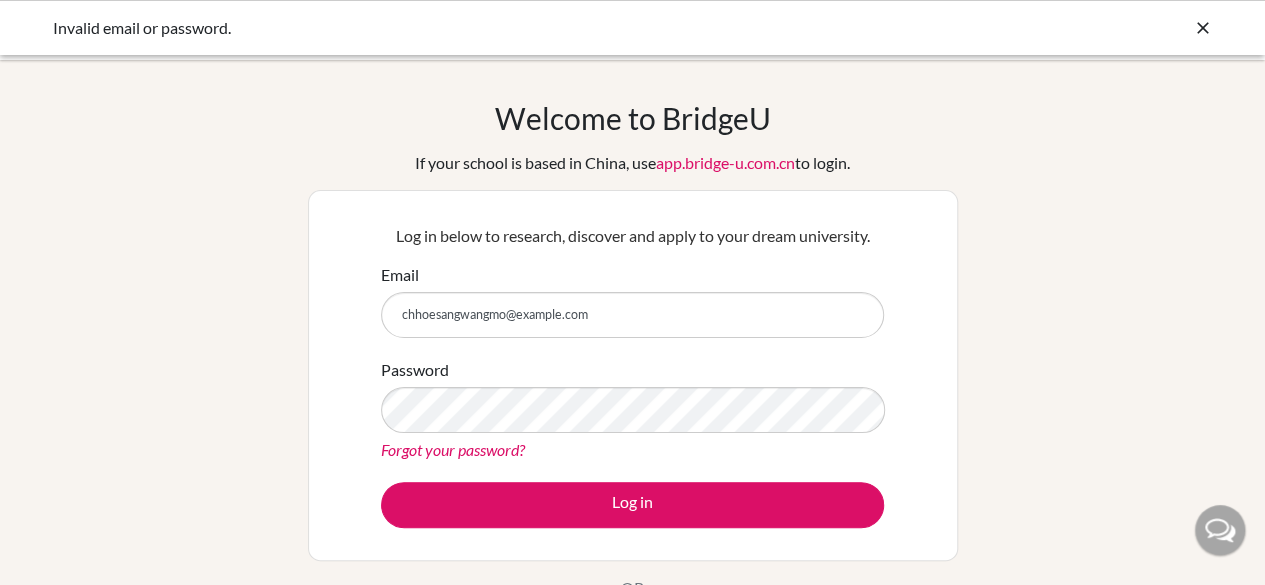click on "[EMAIL]" at bounding box center [632, 315] 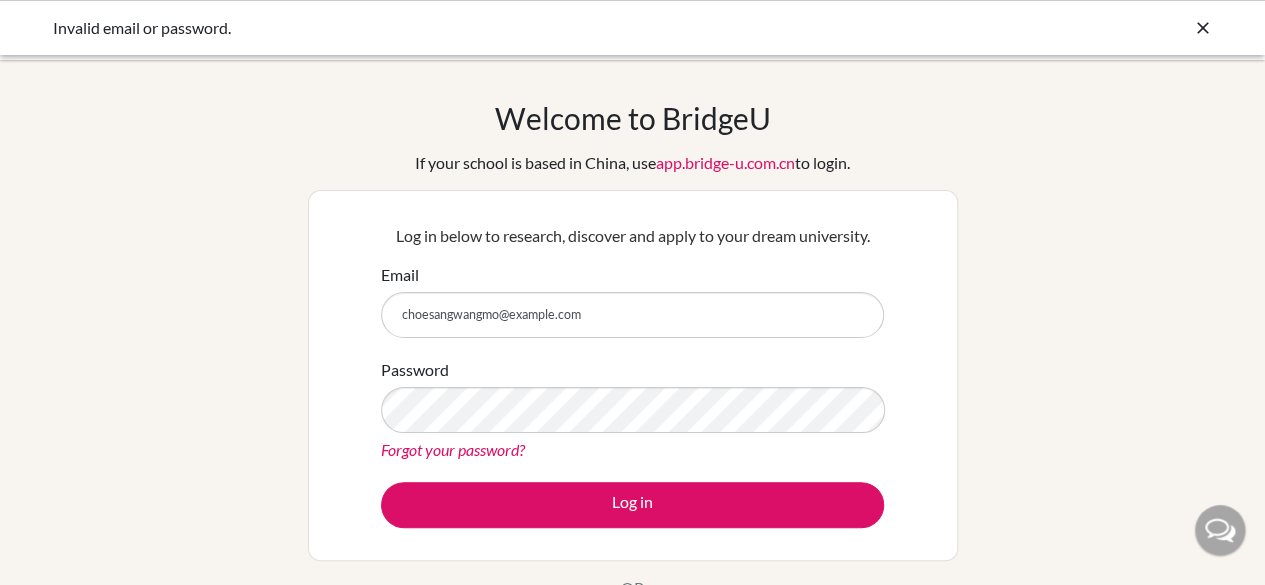 type on "choesangwangmo@gmail.com" 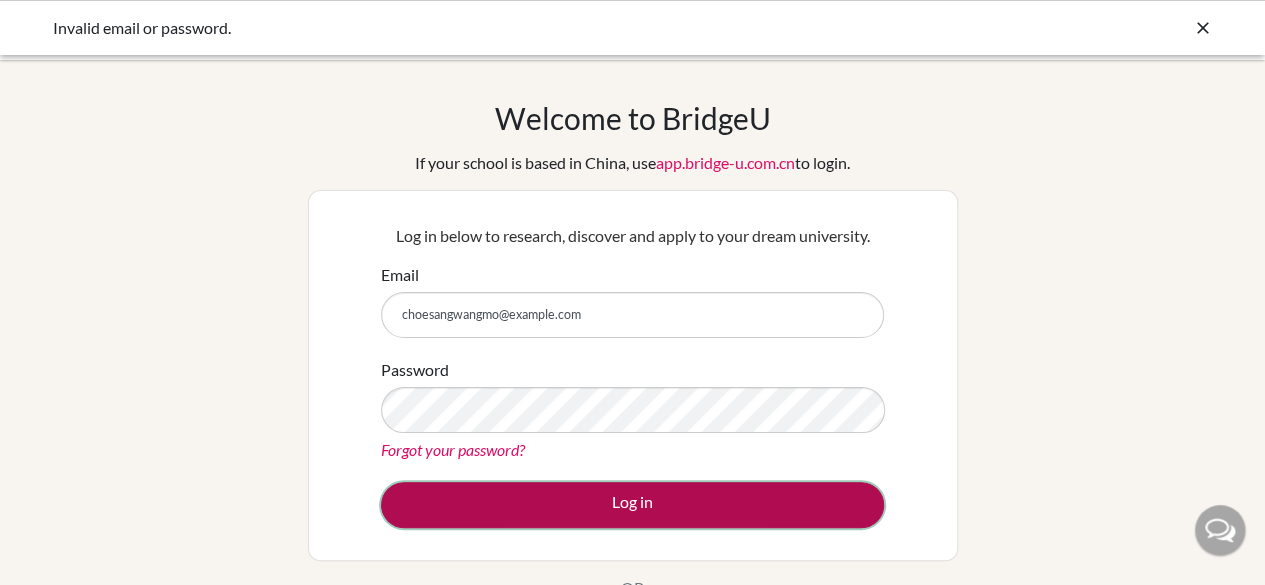 click on "Log in" at bounding box center (632, 505) 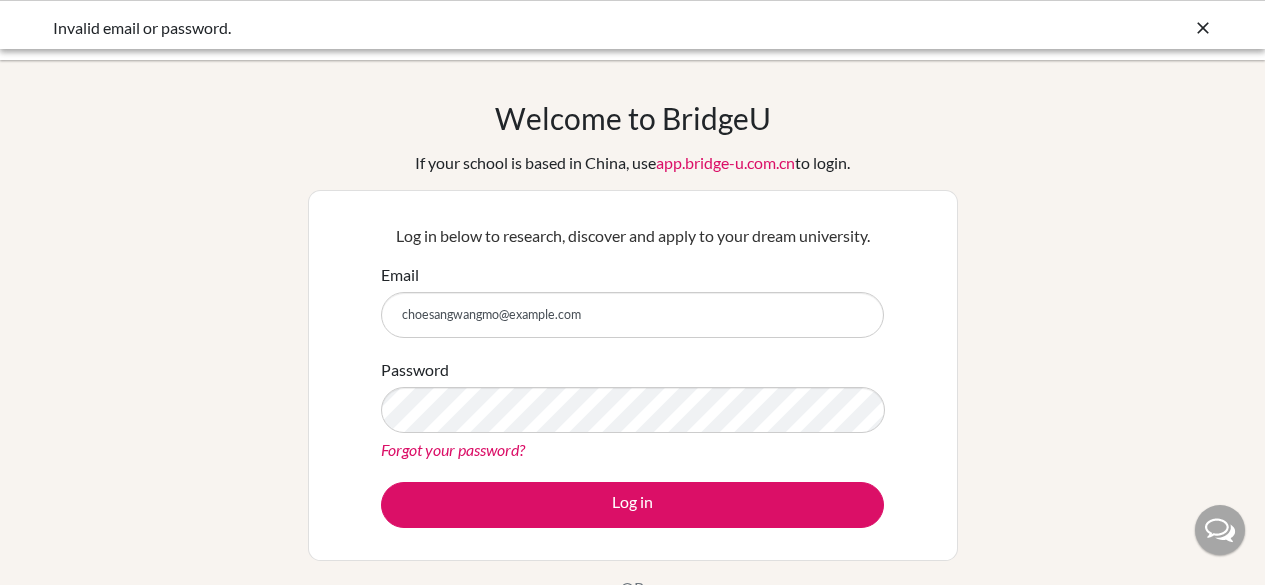 scroll, scrollTop: 0, scrollLeft: 0, axis: both 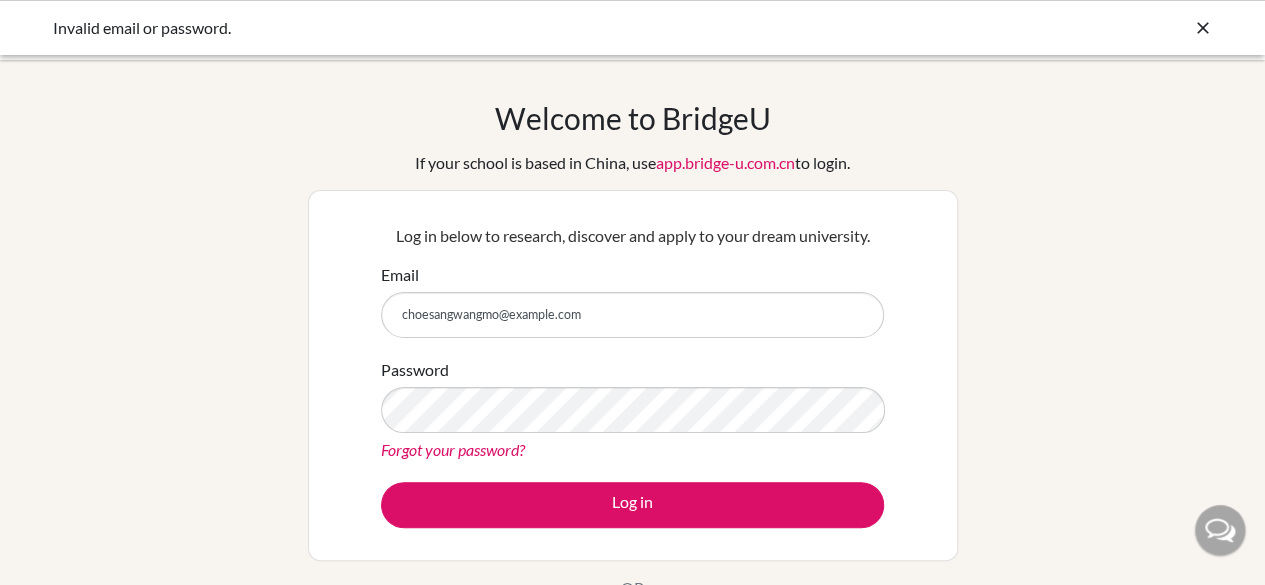click on "choesangwangmo@gmail.com" at bounding box center (632, 315) 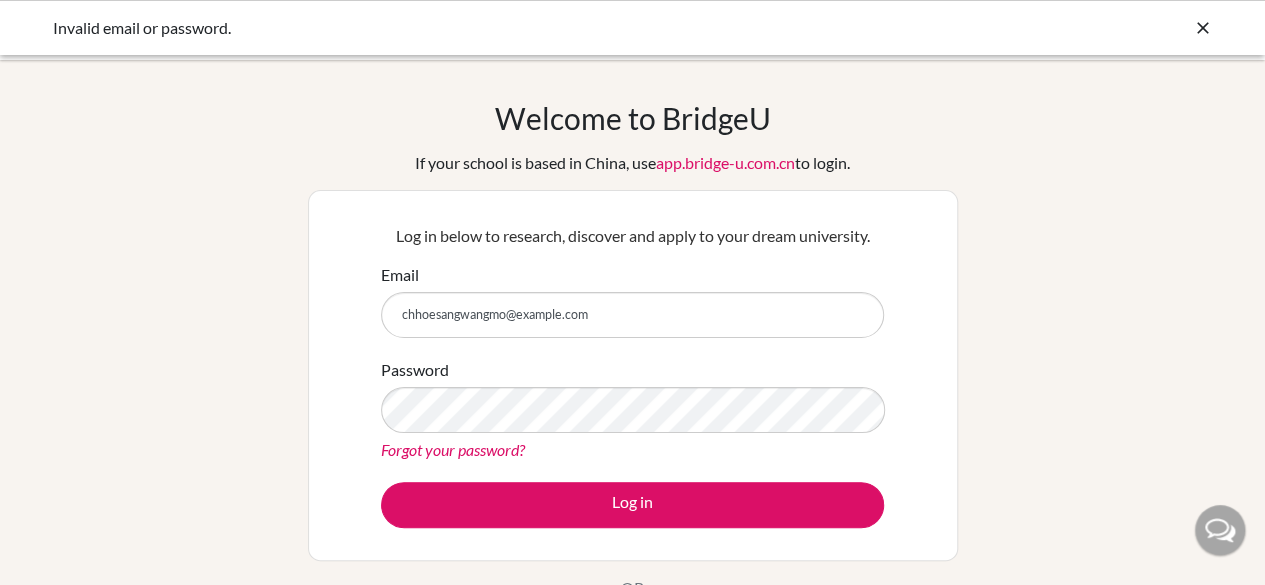 type on "[EMAIL]" 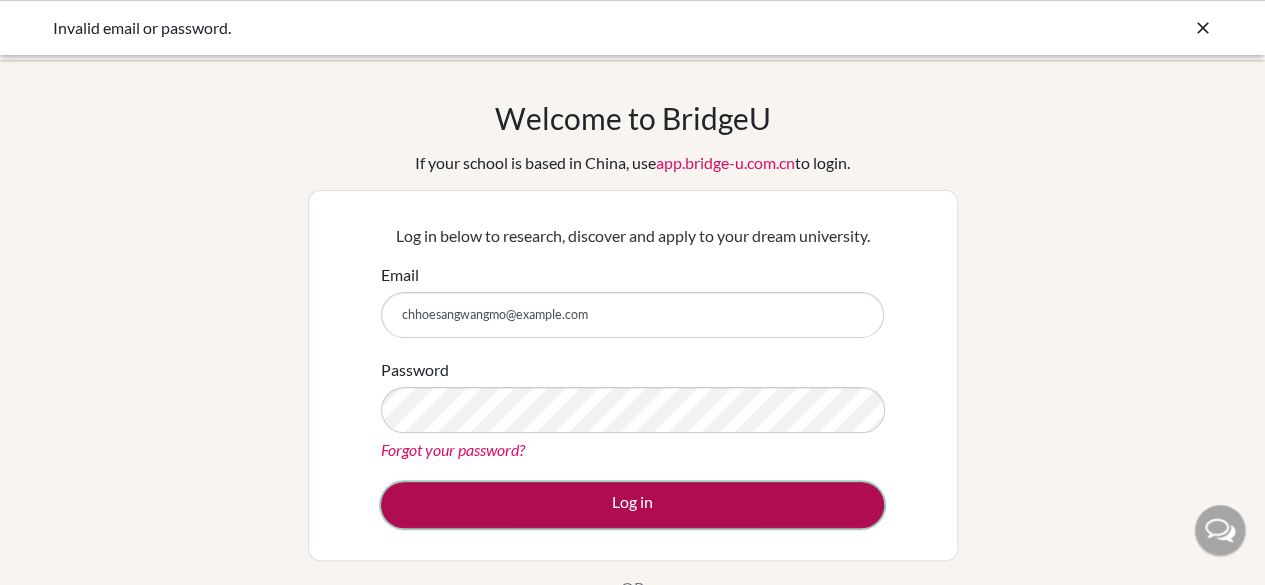 click on "Log in" at bounding box center [632, 505] 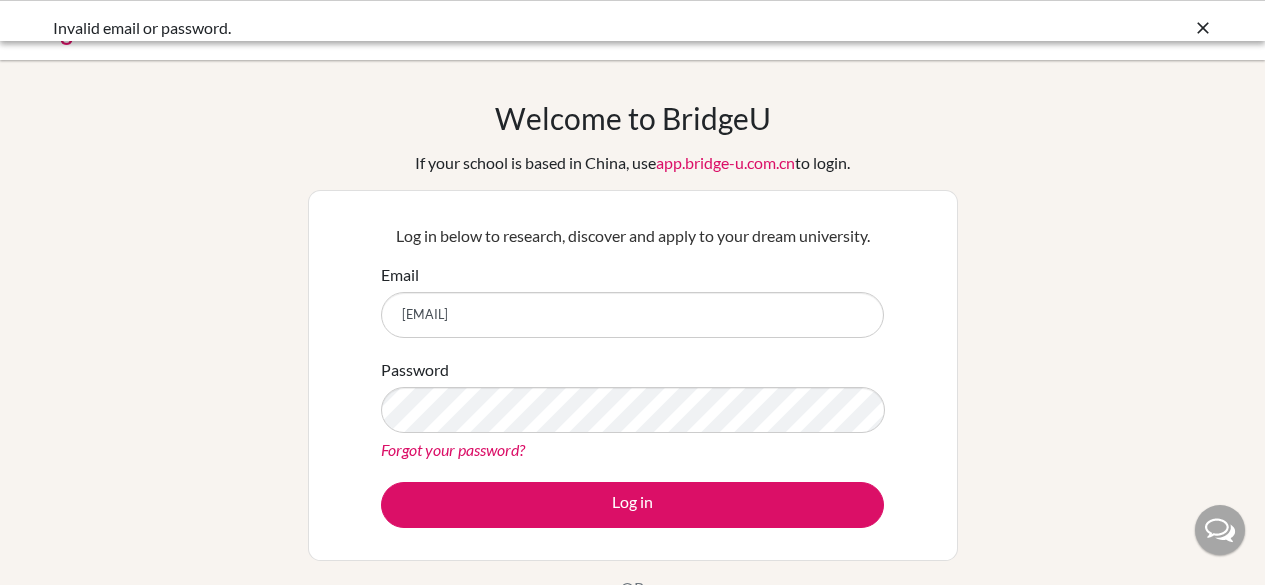 scroll, scrollTop: 0, scrollLeft: 0, axis: both 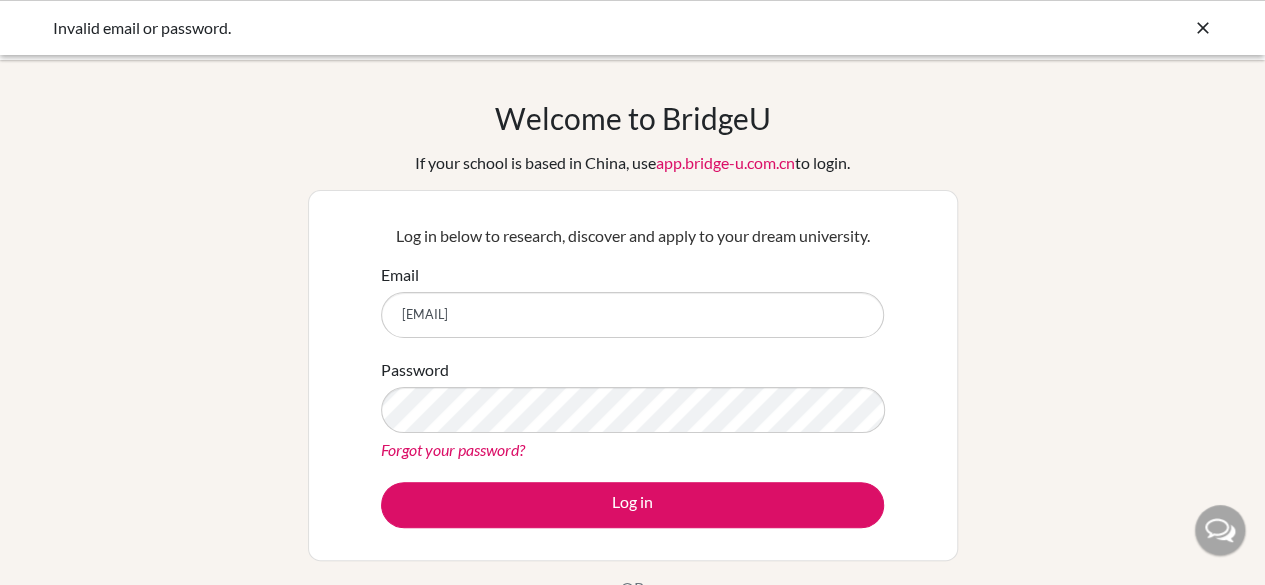 click on "Invalid email or password." at bounding box center [632, 27] 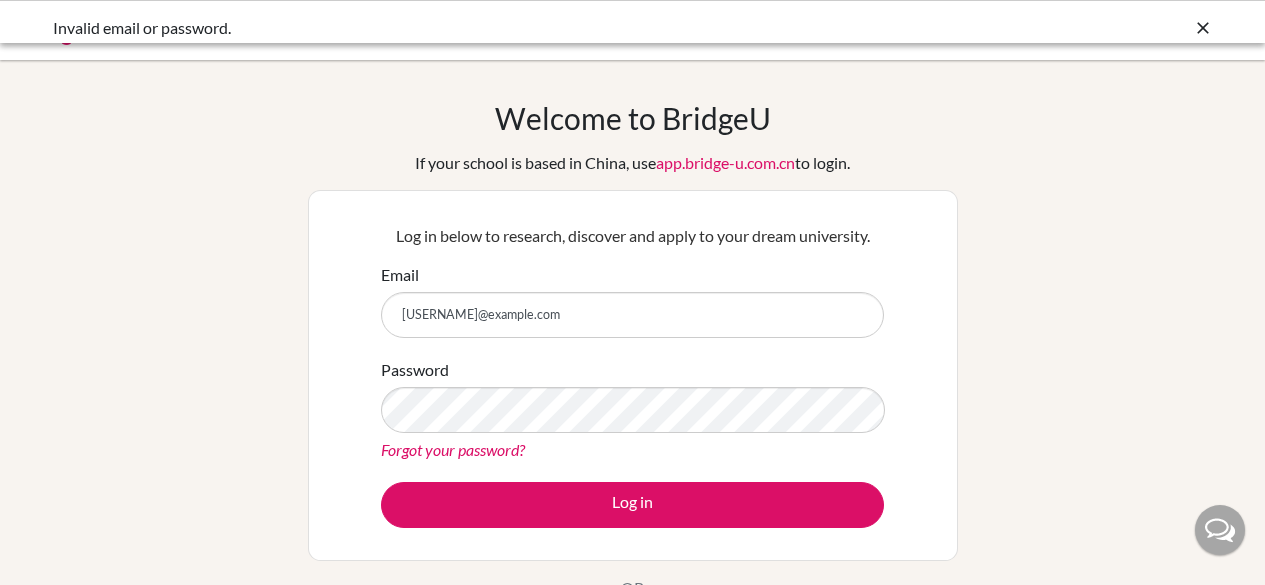 scroll, scrollTop: 0, scrollLeft: 0, axis: both 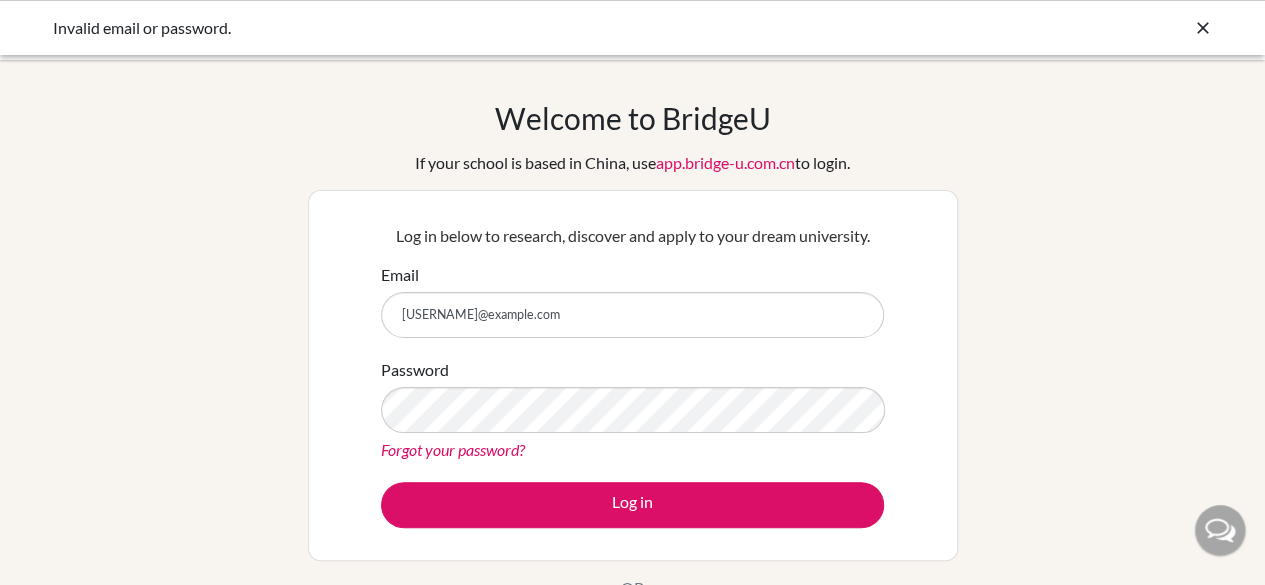 click at bounding box center (1203, 28) 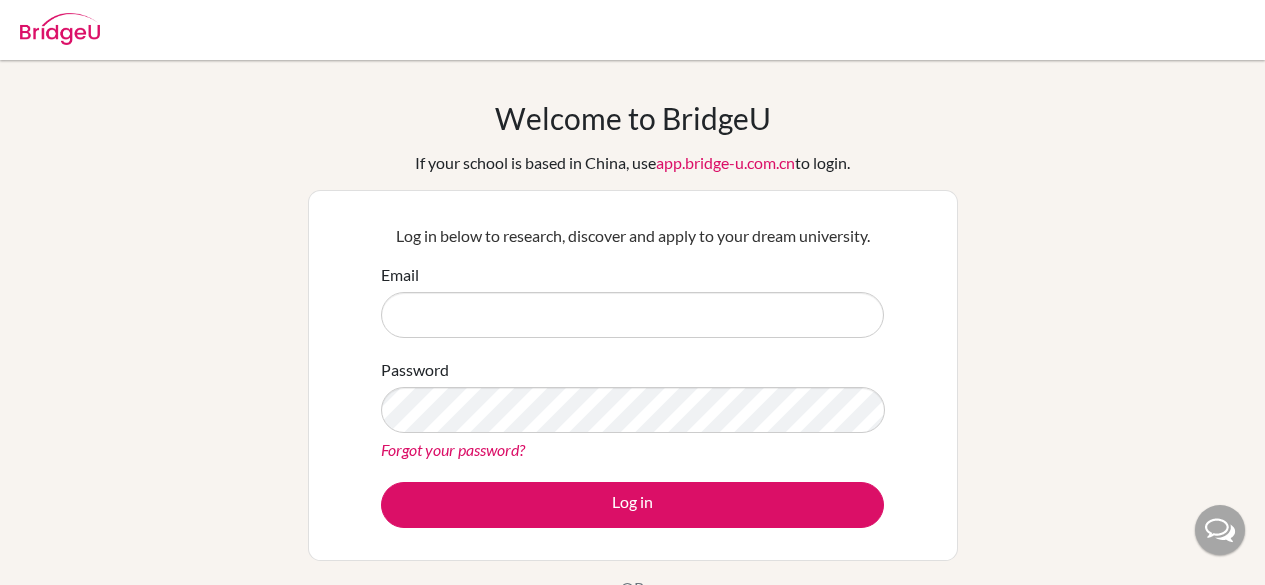 scroll, scrollTop: 0, scrollLeft: 0, axis: both 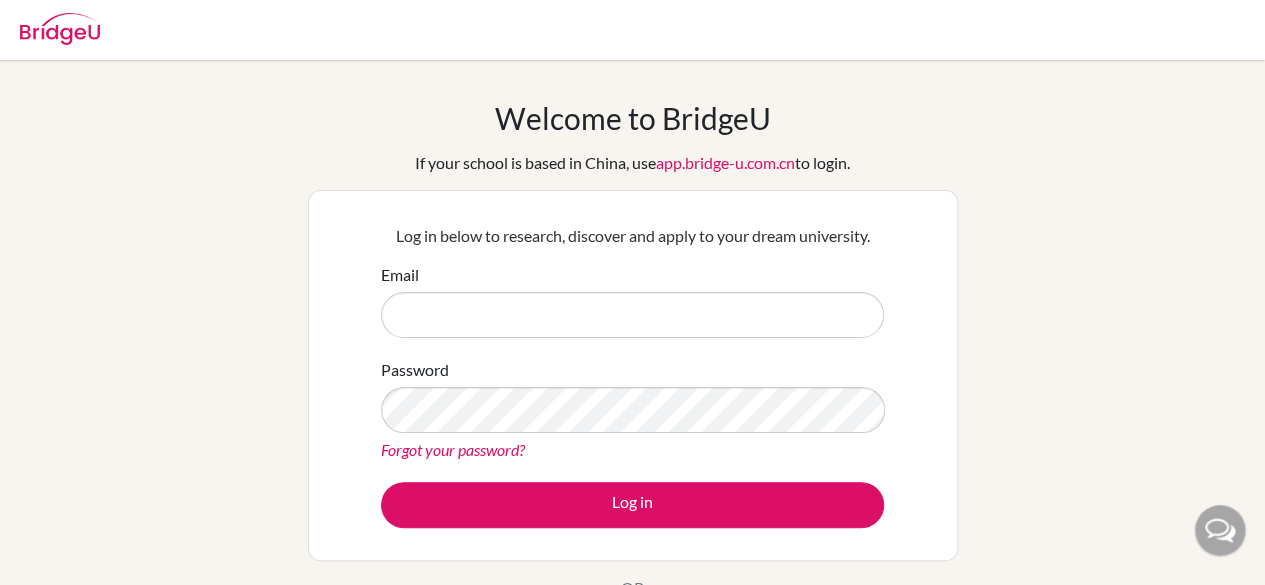 click on "Email" at bounding box center (632, 300) 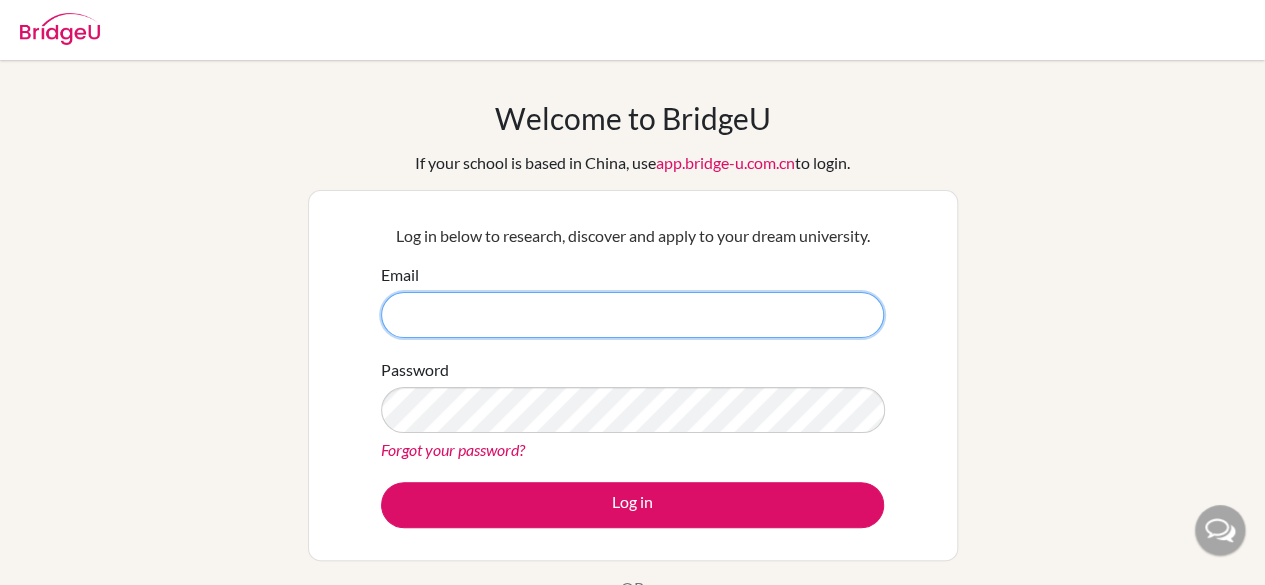 click on "Email" at bounding box center [632, 315] 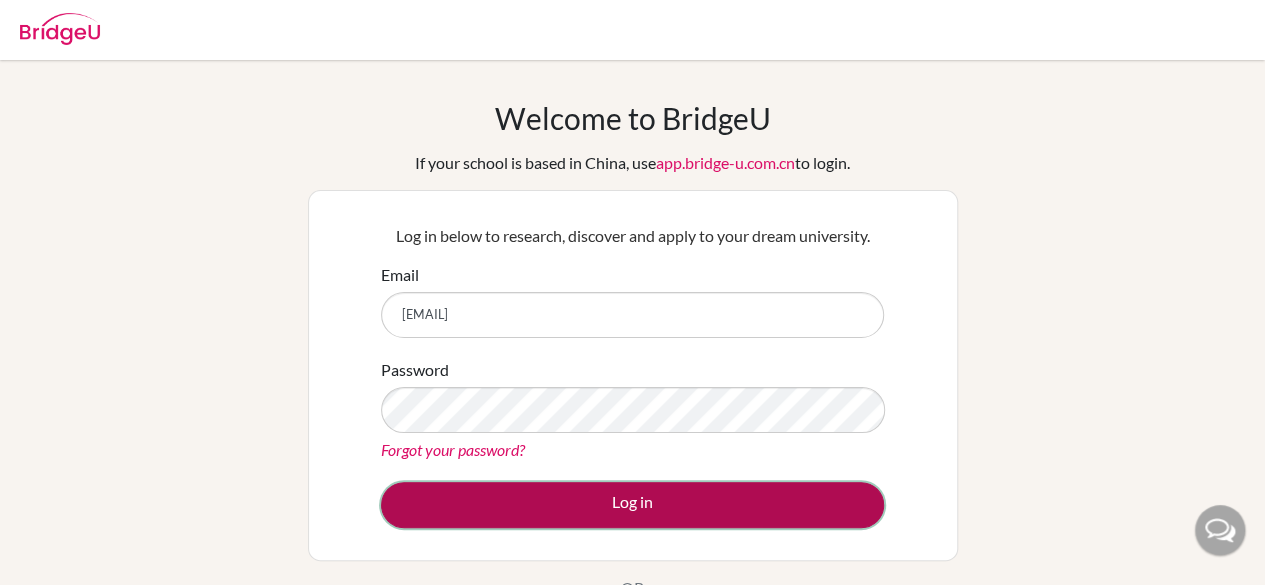 click on "Log in" at bounding box center (632, 505) 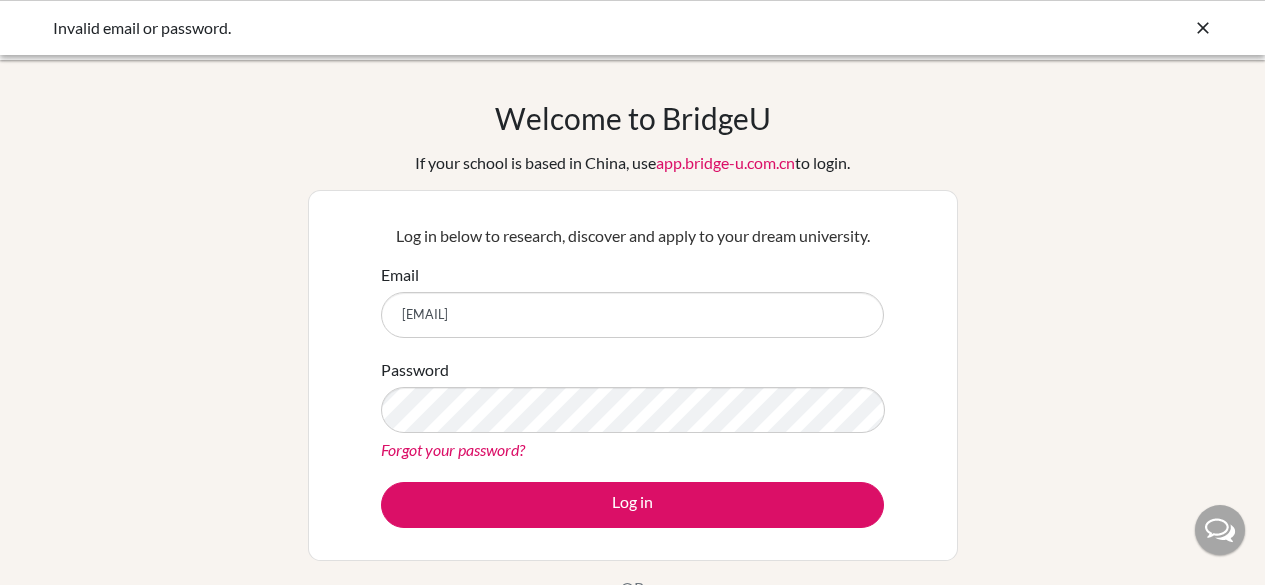 scroll, scrollTop: 0, scrollLeft: 0, axis: both 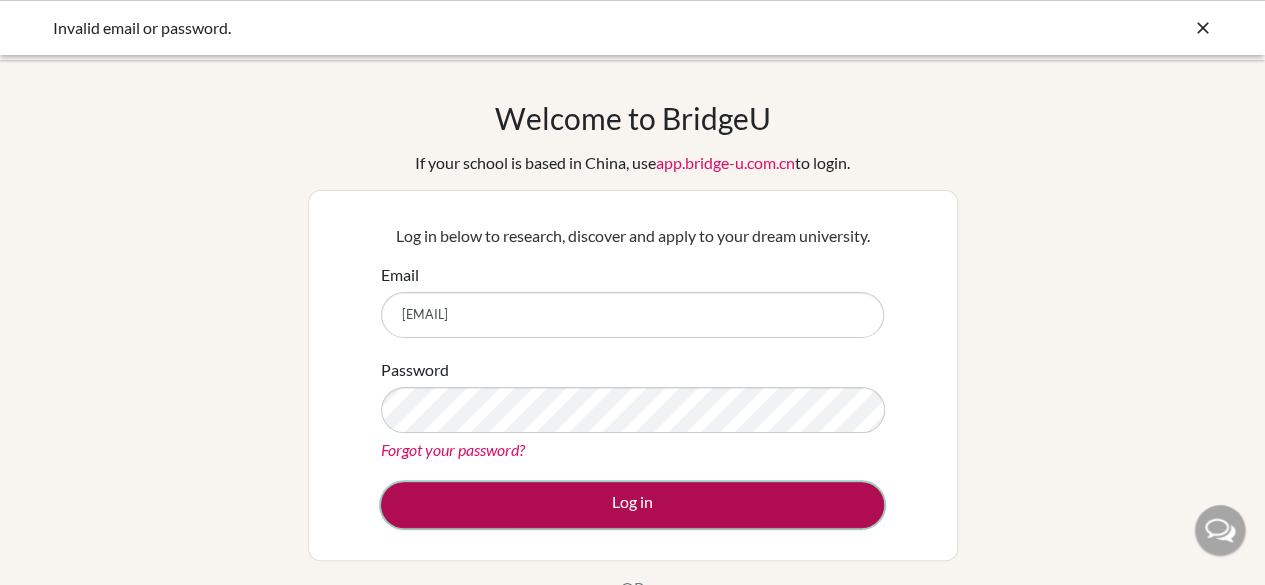 click on "Log in" at bounding box center (632, 505) 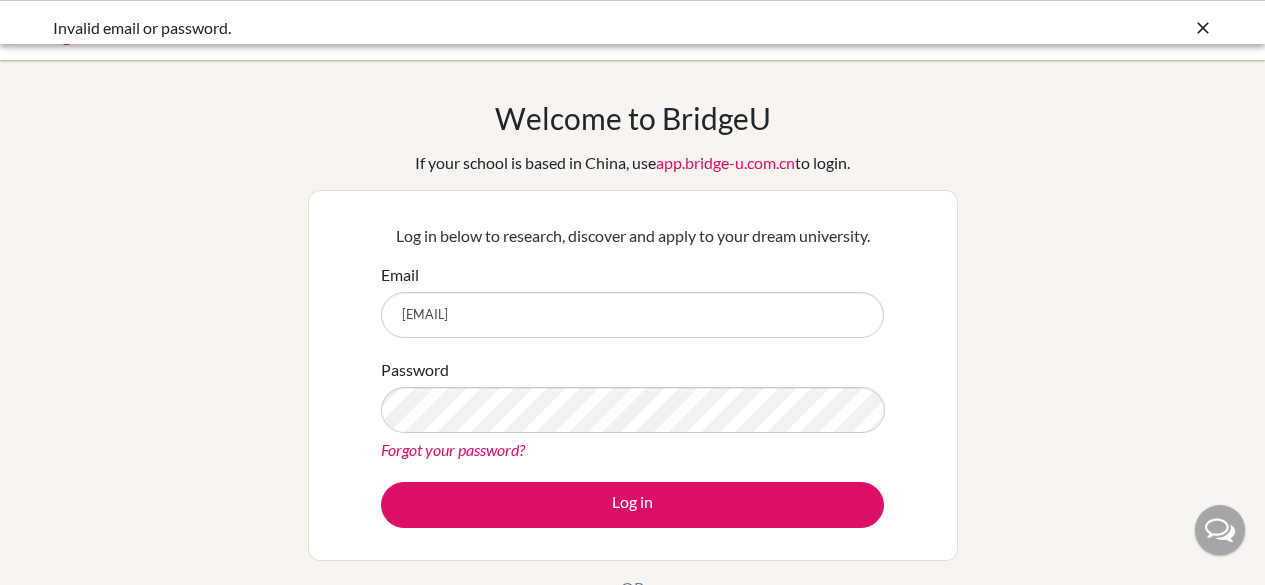 scroll, scrollTop: 0, scrollLeft: 0, axis: both 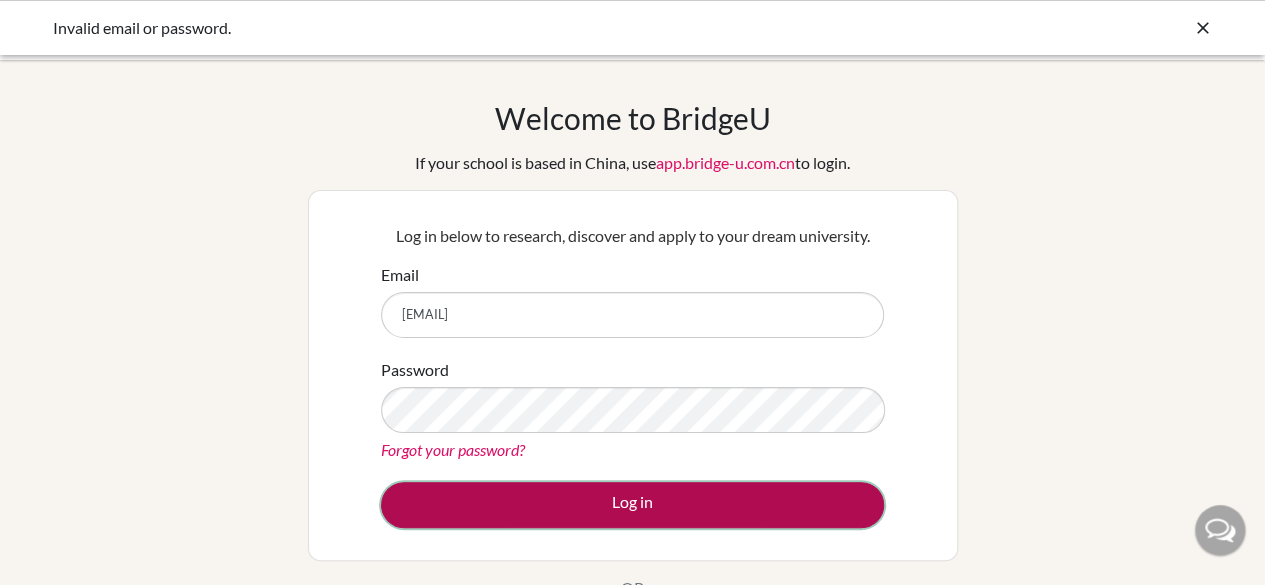 click on "Log in" at bounding box center (632, 505) 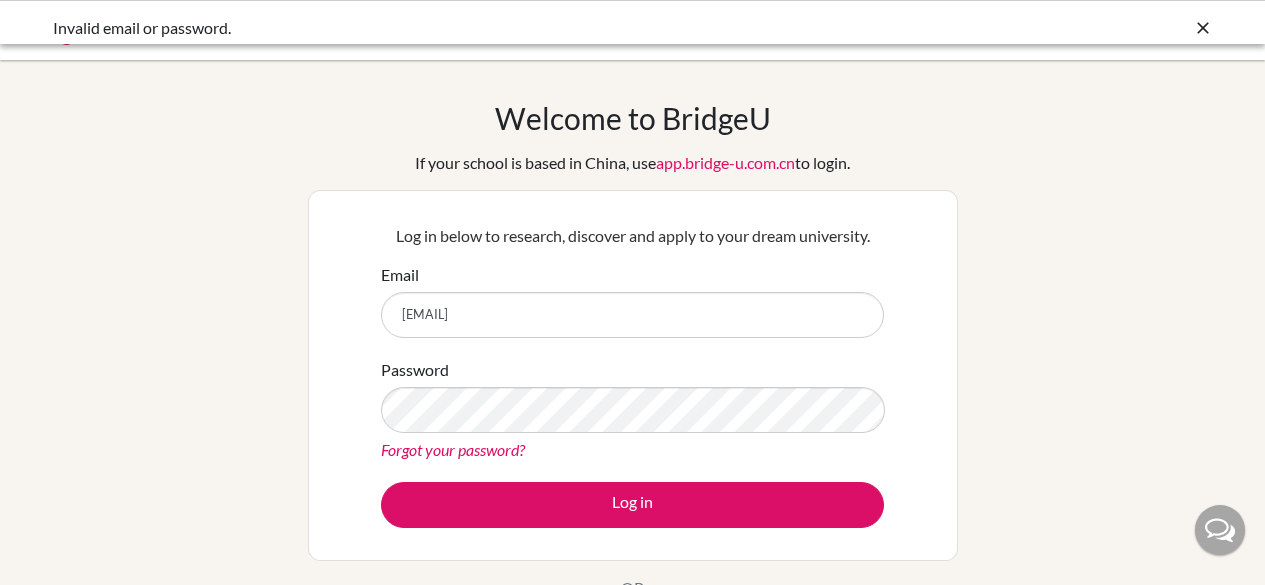 scroll, scrollTop: 0, scrollLeft: 0, axis: both 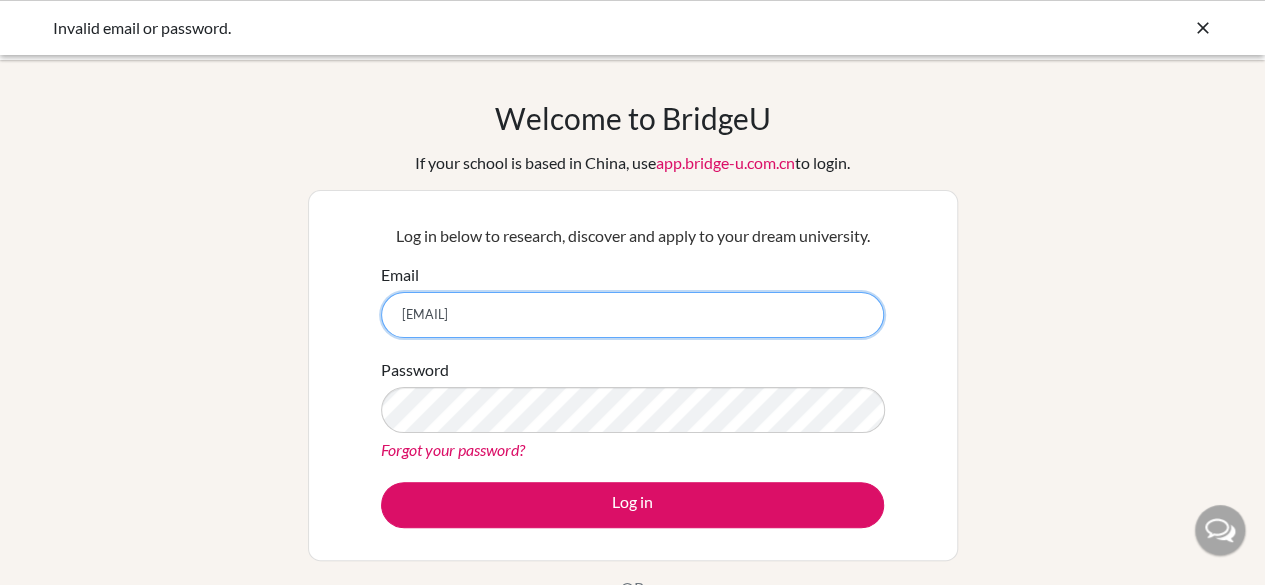 click on "[EMAIL]" at bounding box center [632, 315] 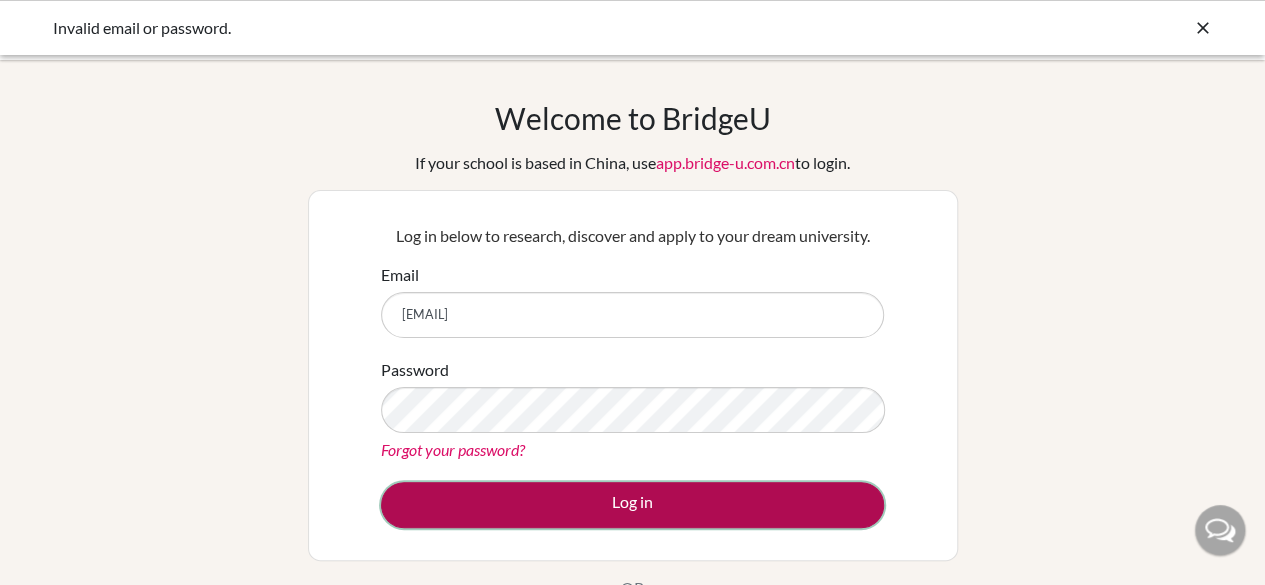 click on "Log in" at bounding box center [632, 505] 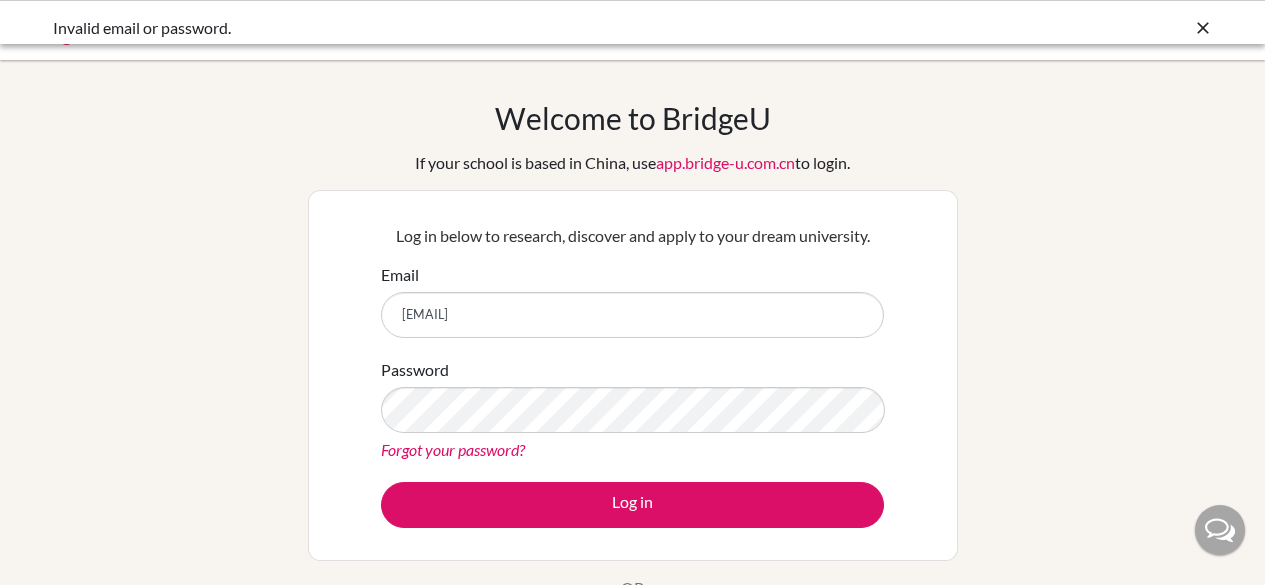 scroll, scrollTop: 0, scrollLeft: 0, axis: both 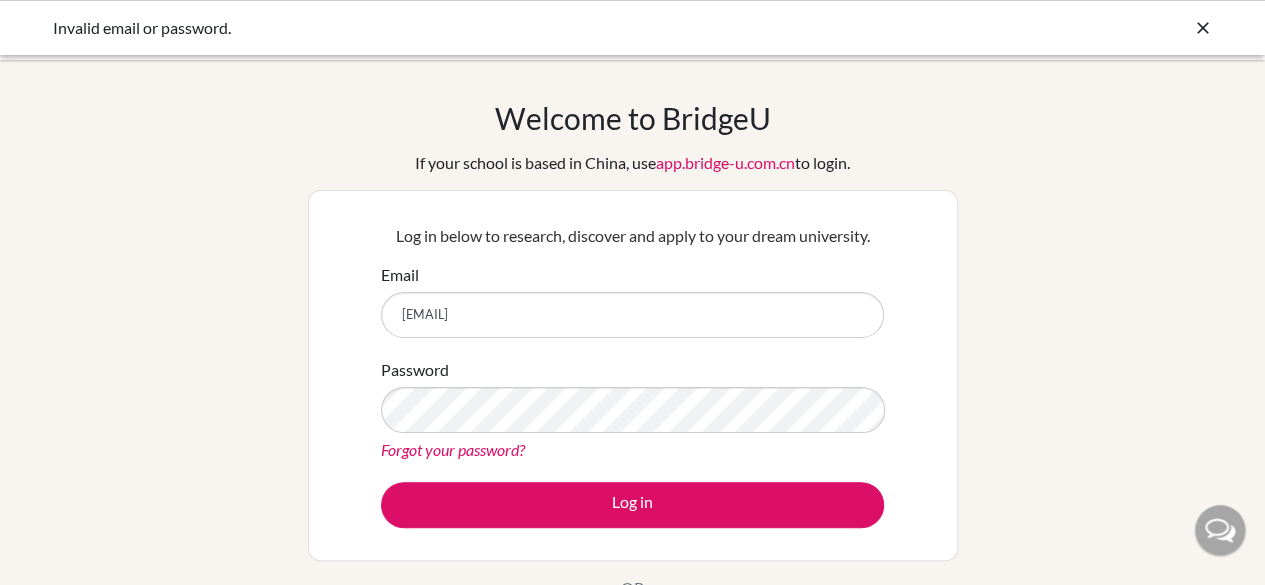 click on "[EMAIL]" at bounding box center (632, 315) 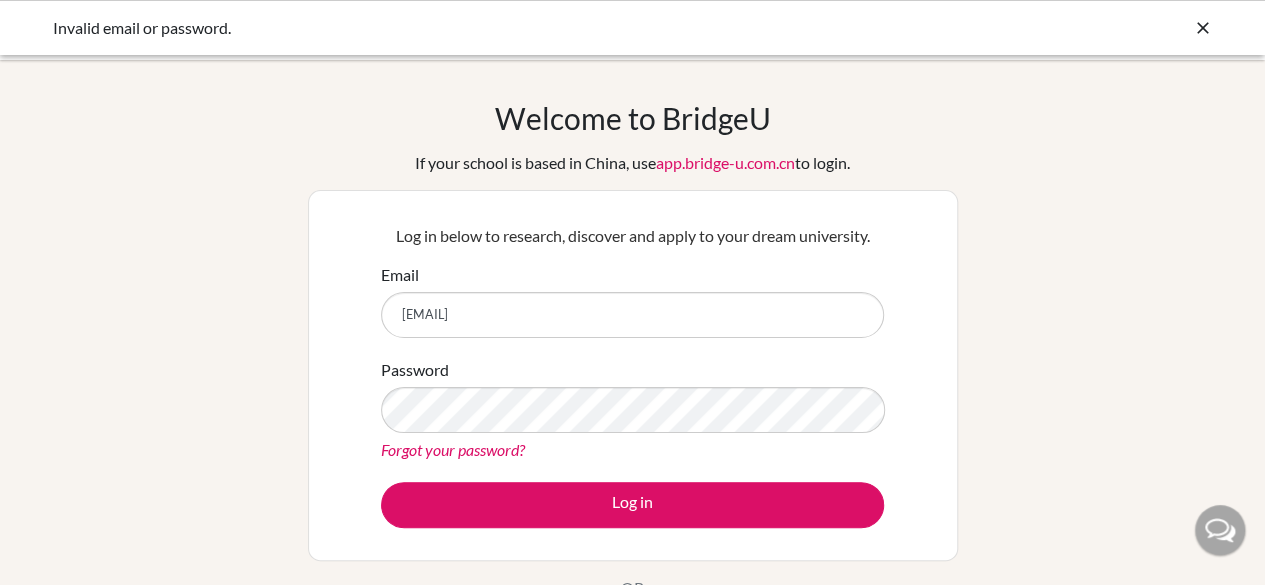 click on "Log in below to research, discover and apply to your dream university." at bounding box center [632, 236] 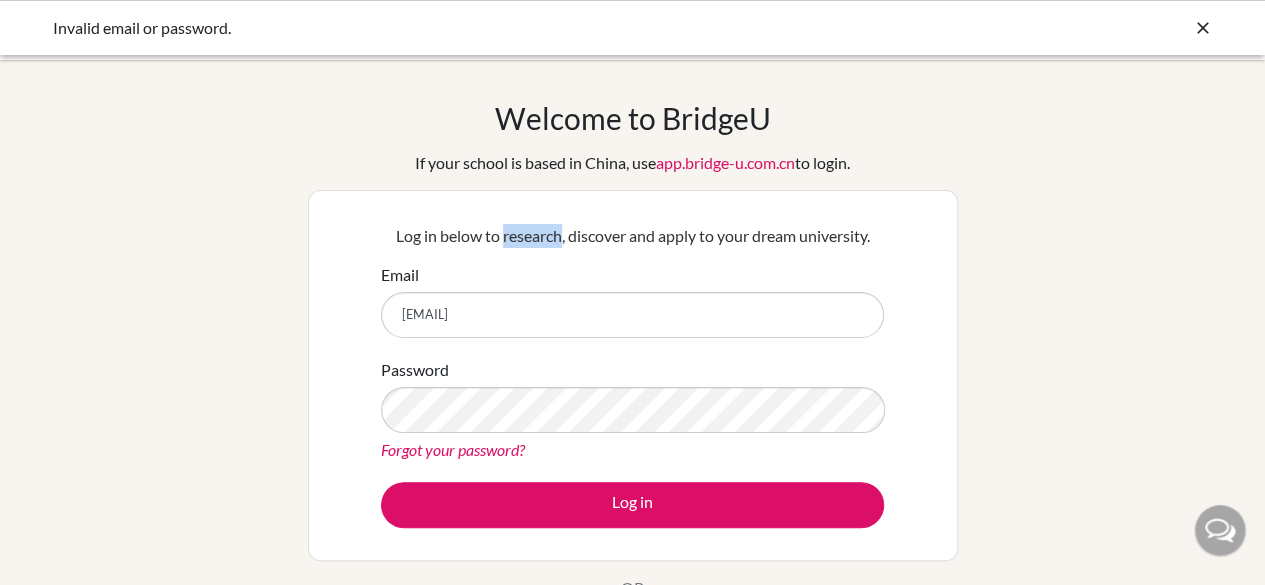click on "Log in below to research, discover and apply to your dream university." at bounding box center (632, 236) 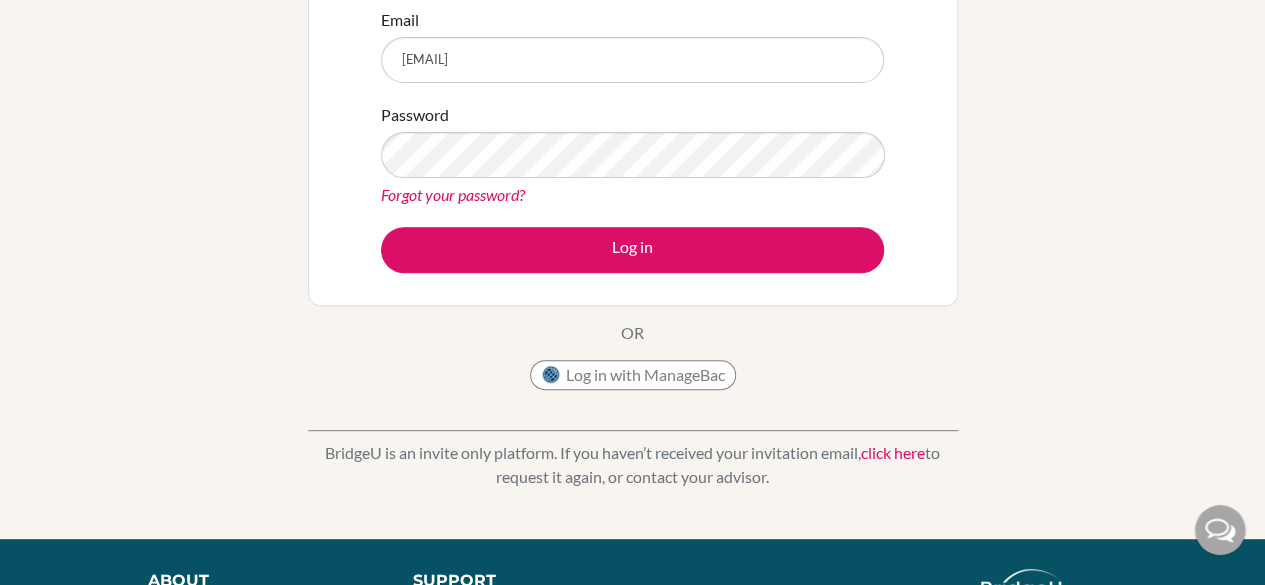 scroll, scrollTop: 276, scrollLeft: 0, axis: vertical 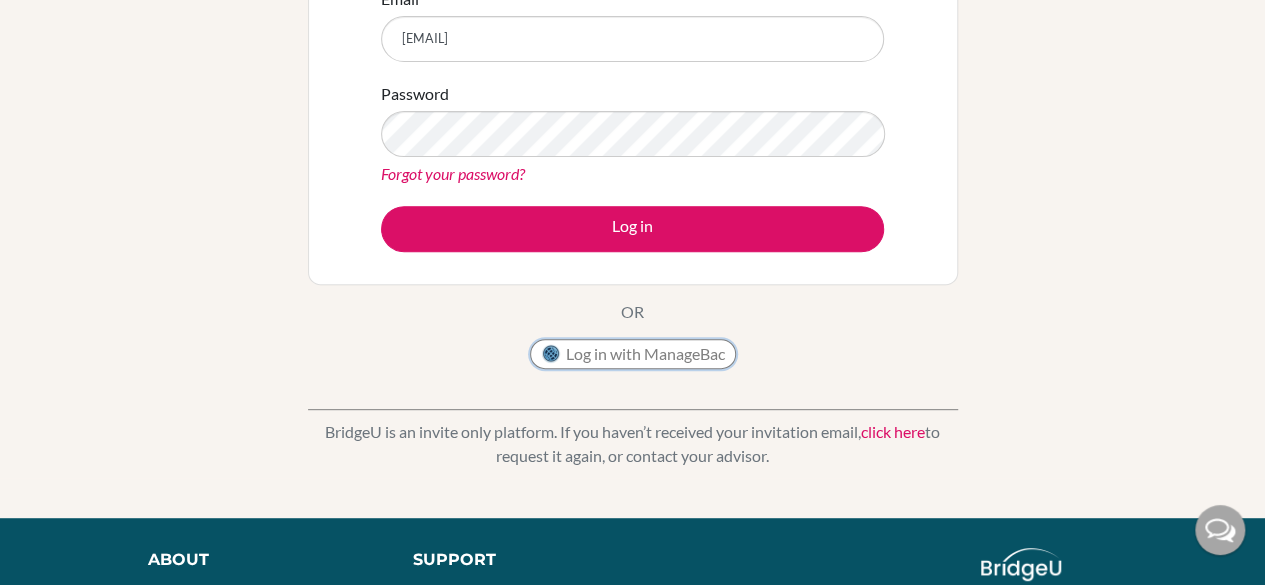 click at bounding box center [551, 354] 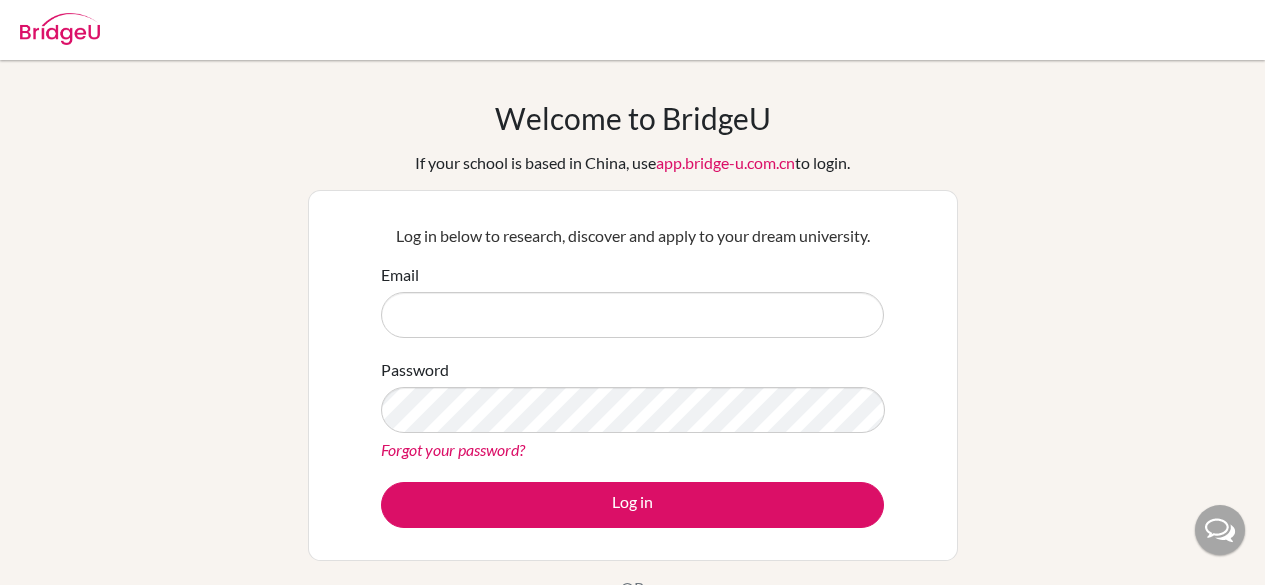 scroll, scrollTop: 0, scrollLeft: 0, axis: both 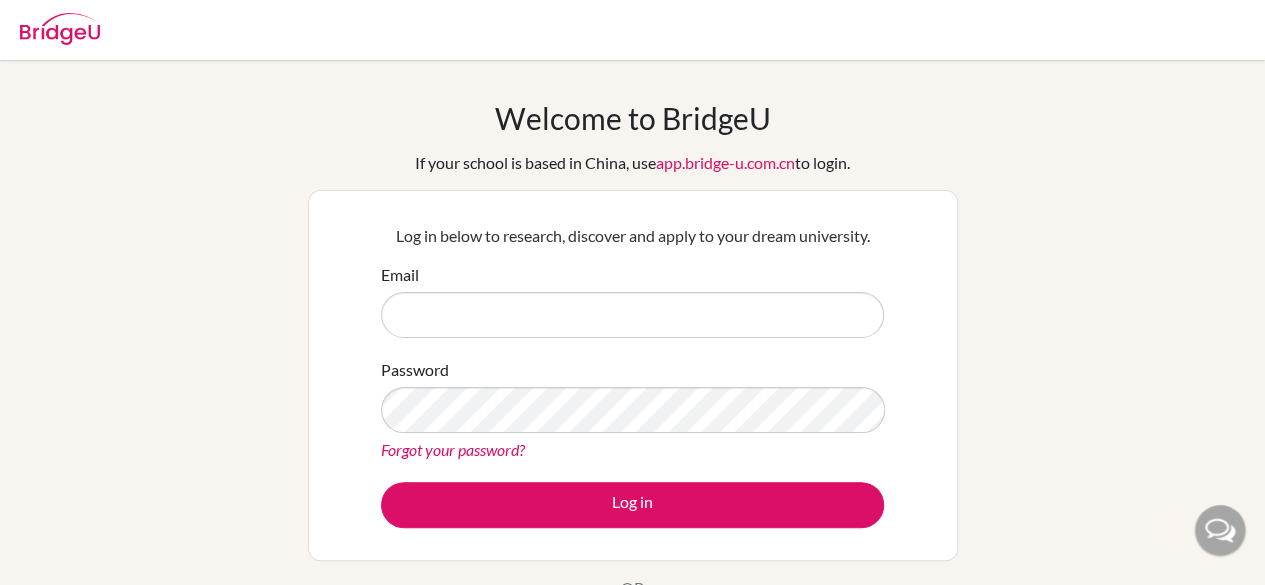 click on "Email" at bounding box center [632, 315] 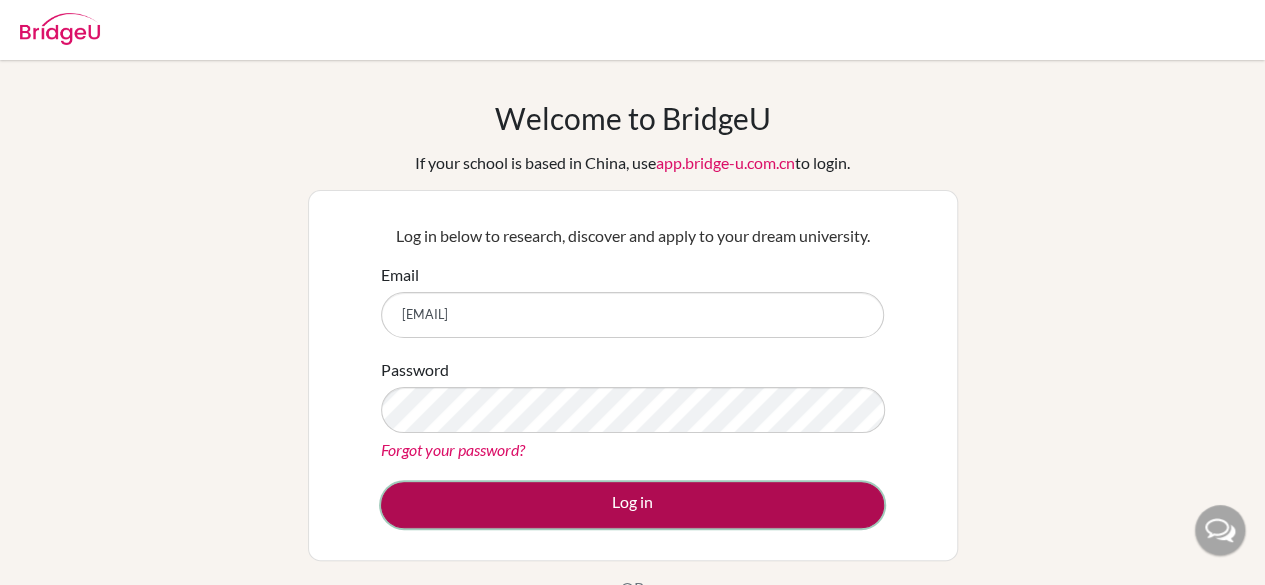click on "Log in" at bounding box center (632, 505) 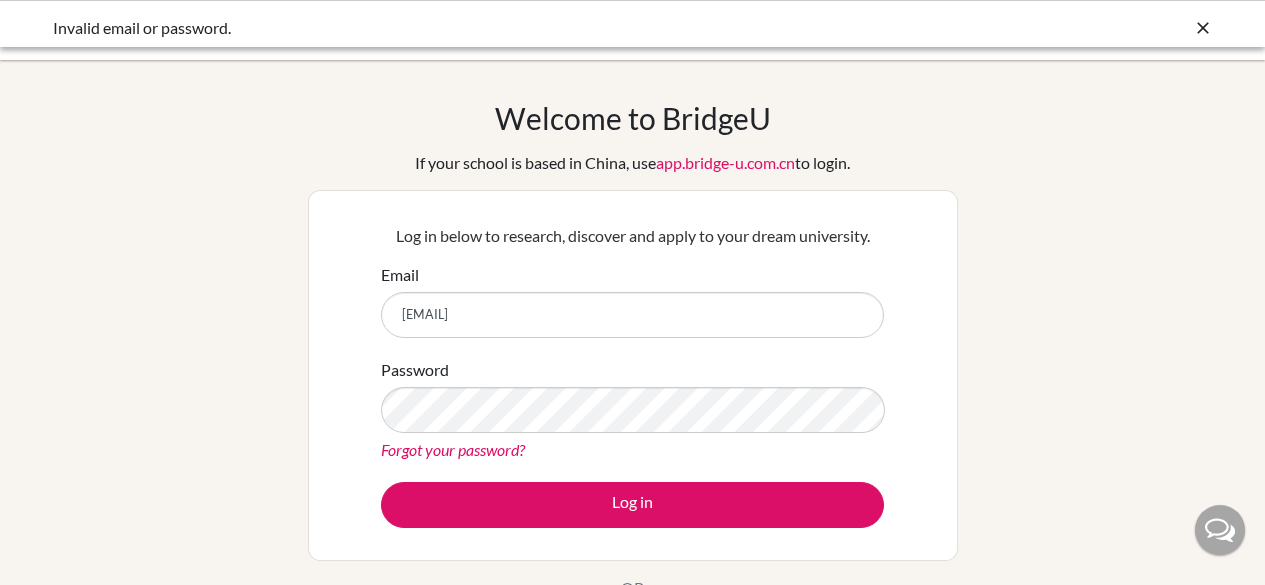 scroll, scrollTop: 0, scrollLeft: 0, axis: both 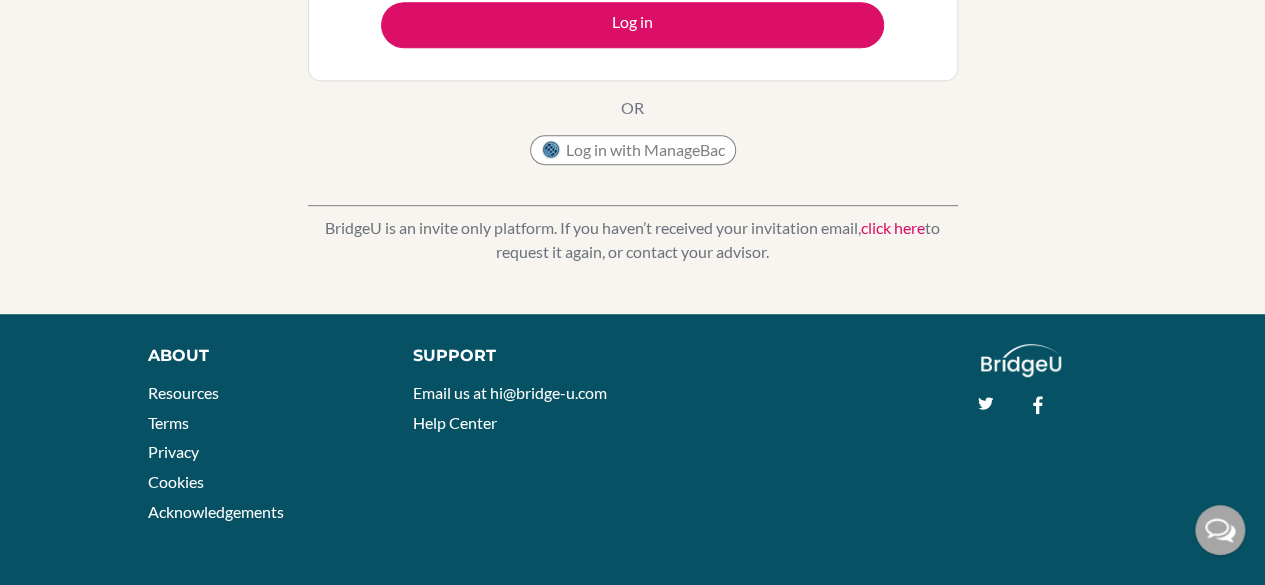 click at bounding box center (1220, 530) 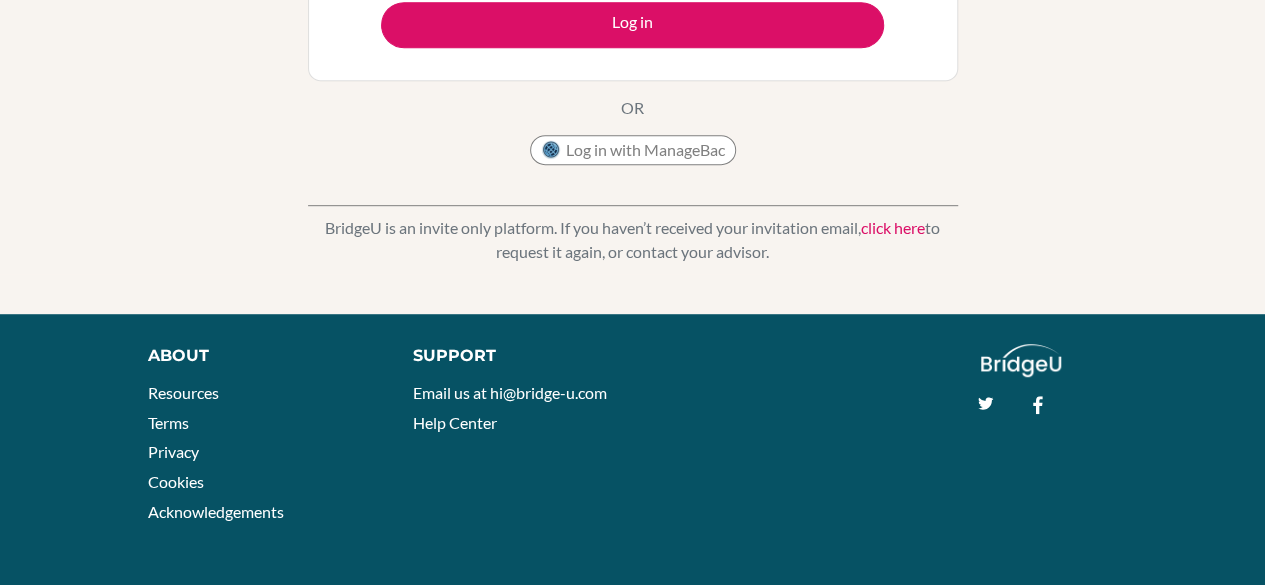 scroll, scrollTop: 0, scrollLeft: 0, axis: both 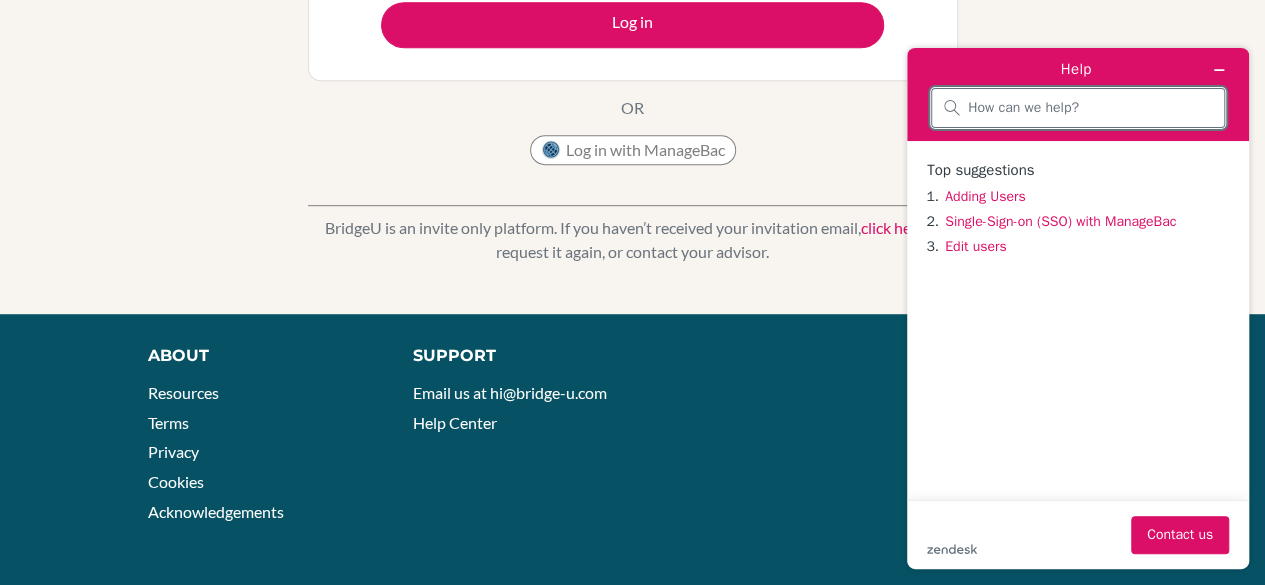 click at bounding box center (1090, 108) 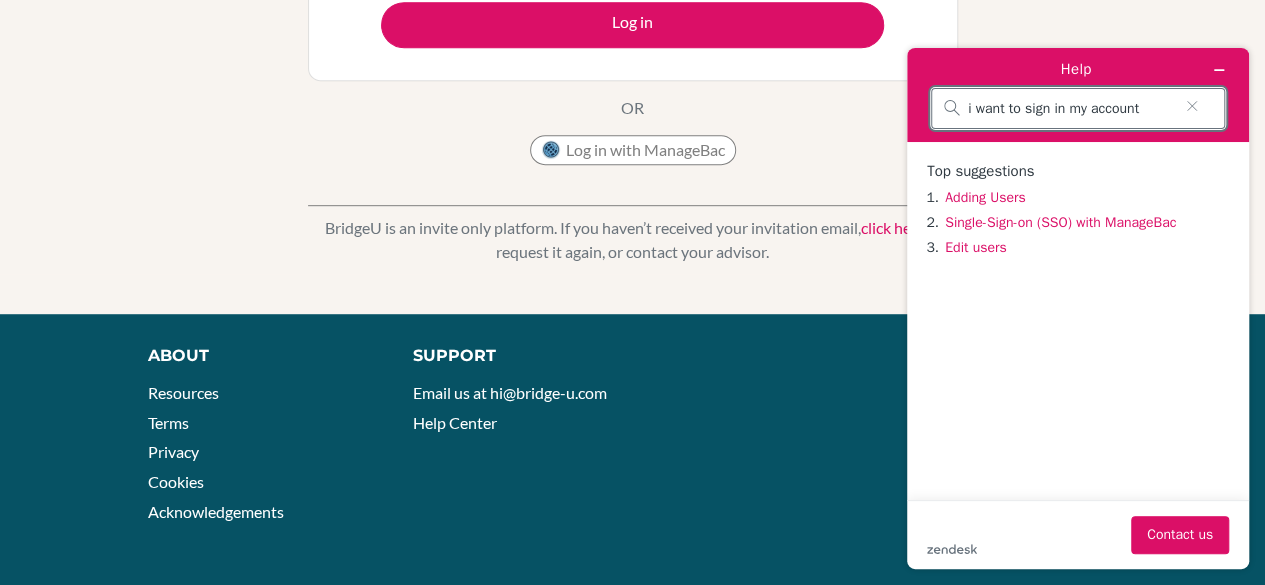 type on "i want to sign in my account" 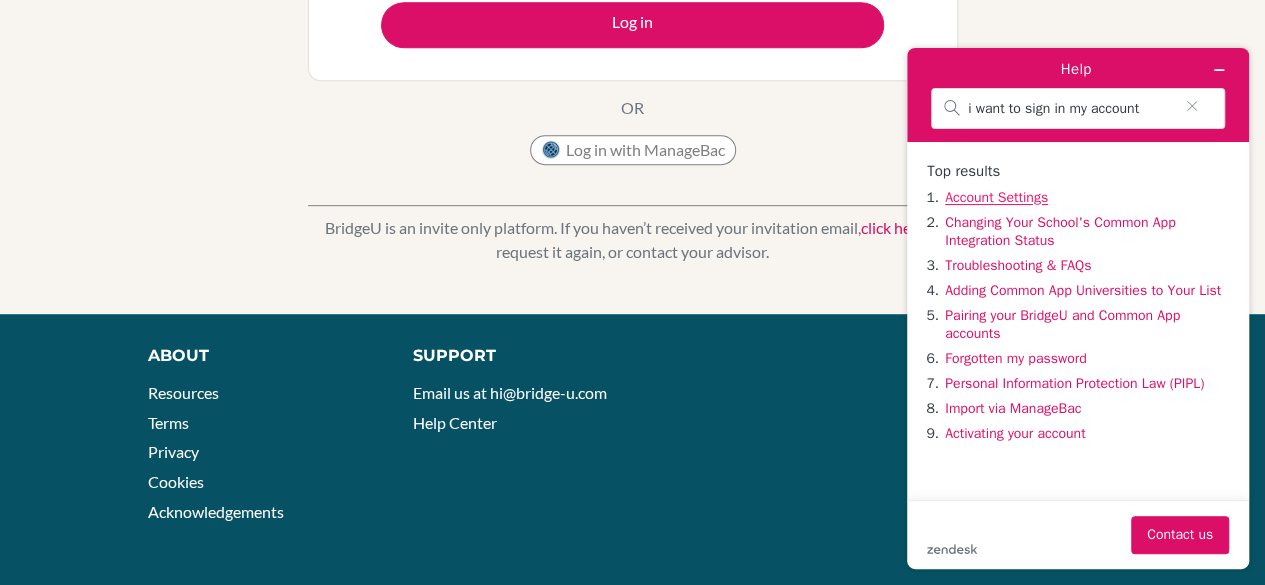 click on "Account Settings" at bounding box center [996, 197] 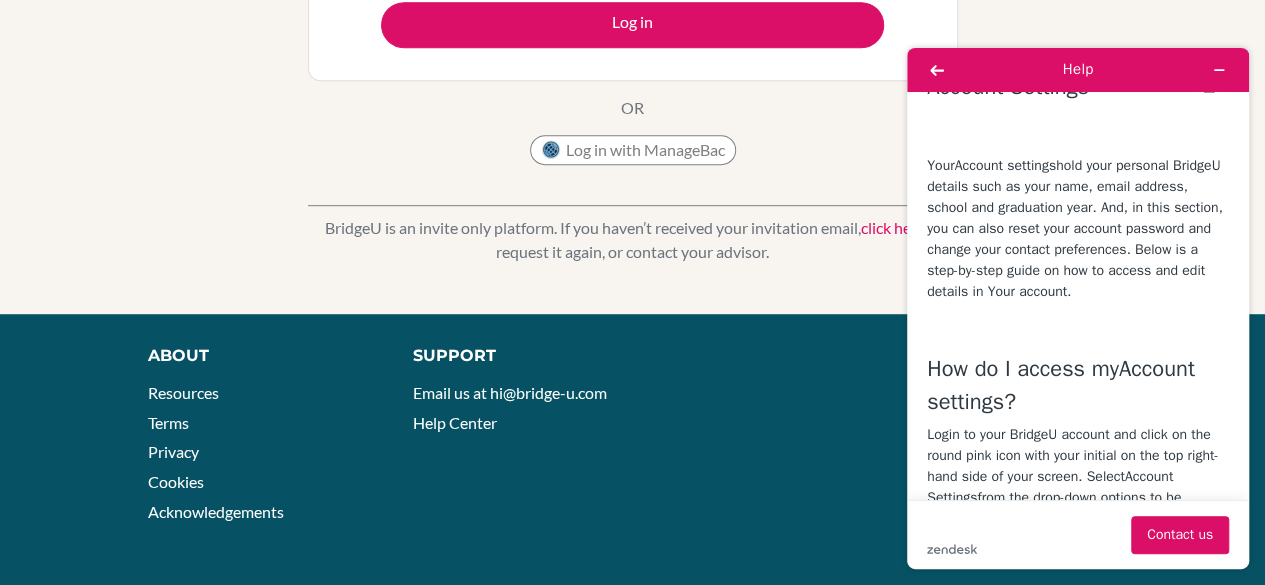 scroll, scrollTop: 0, scrollLeft: 0, axis: both 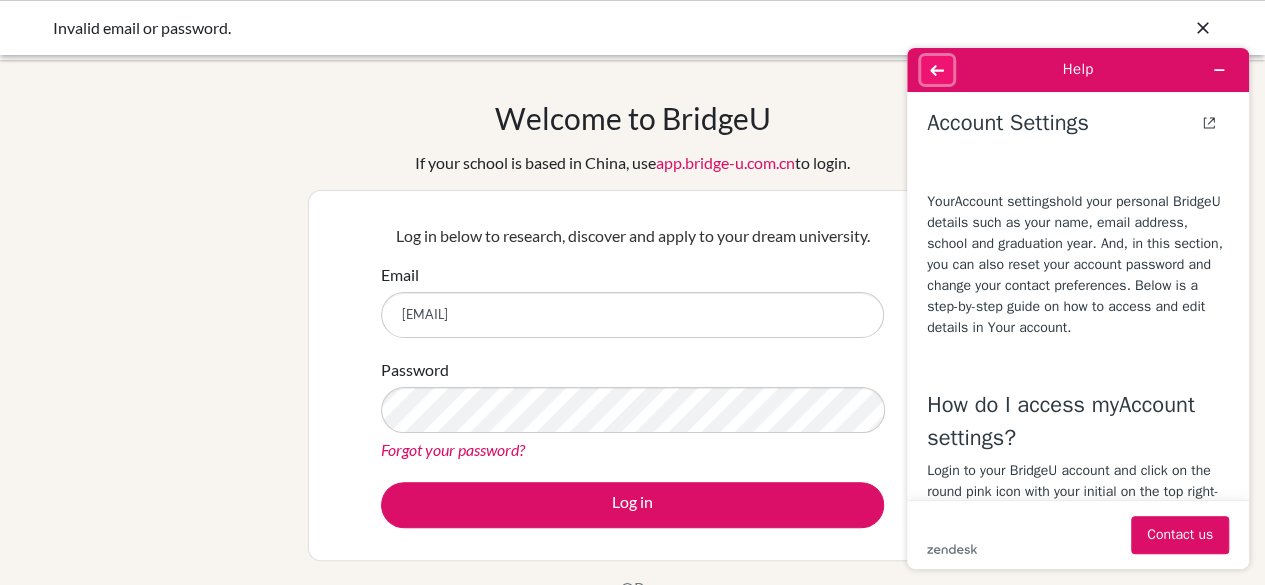 click 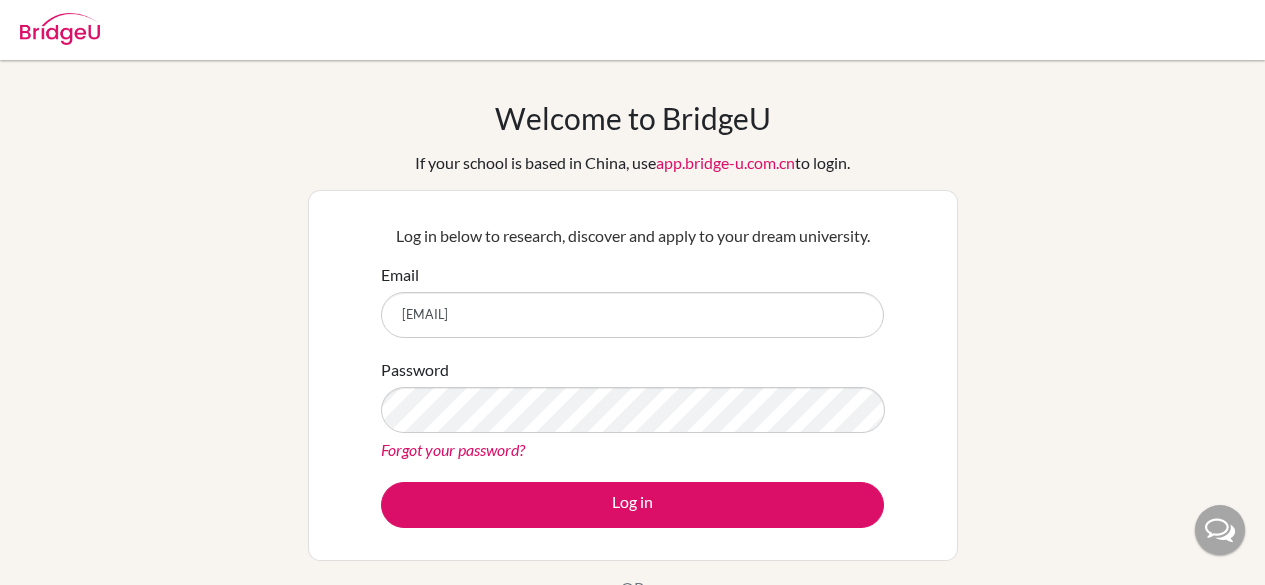 scroll, scrollTop: 0, scrollLeft: 0, axis: both 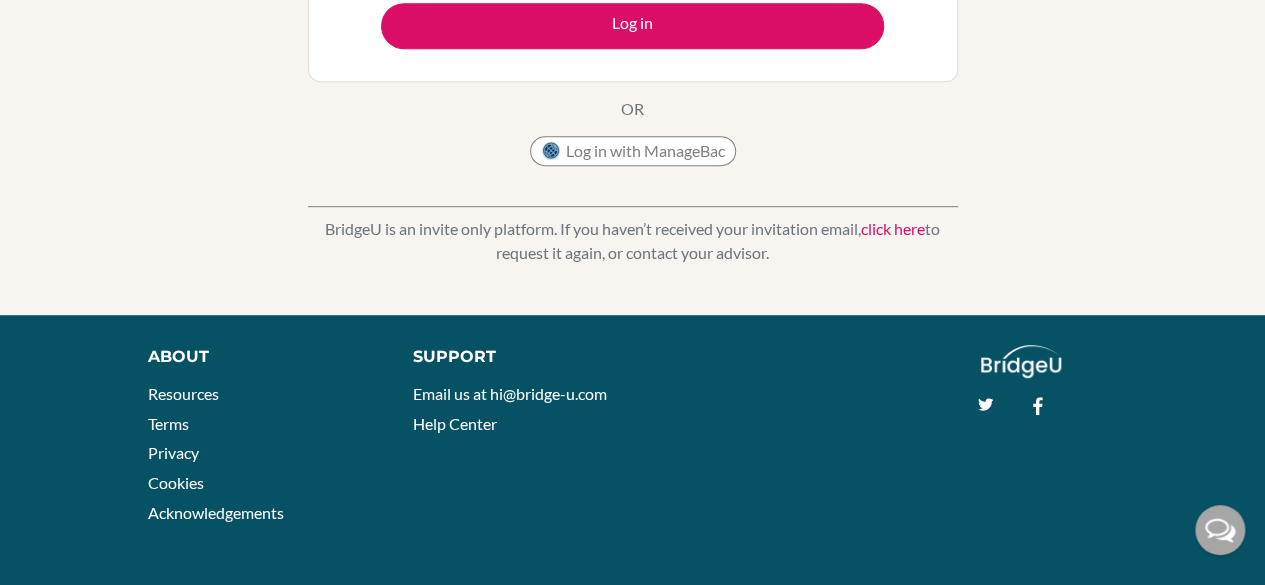 click on "Email us at
hi@bridge-u.com" at bounding box center (513, 394) 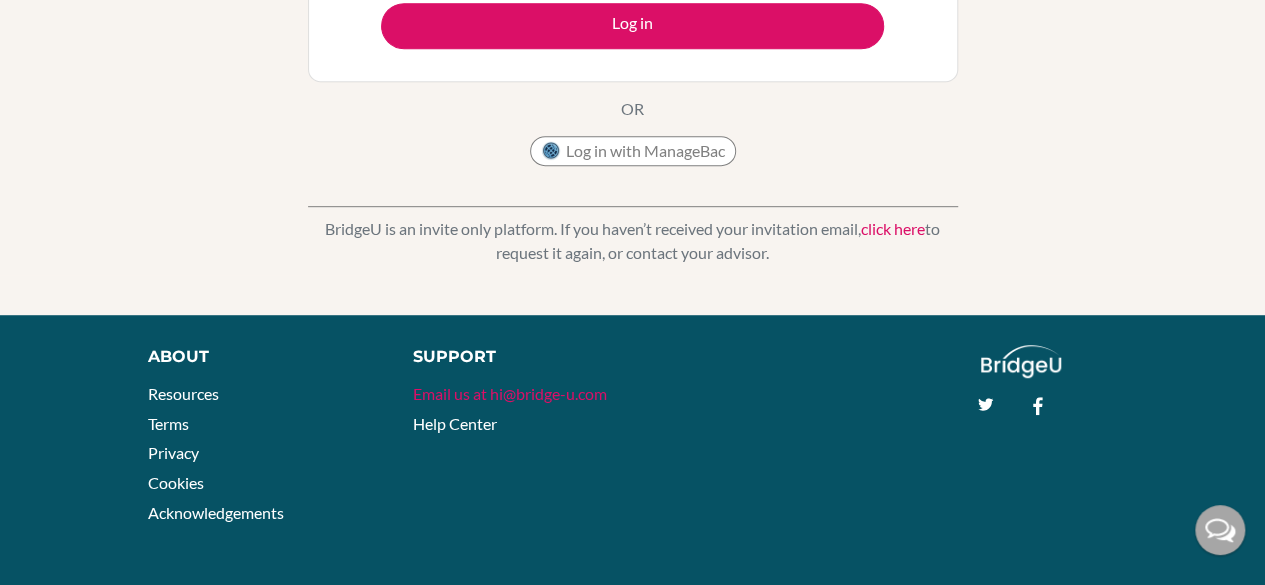click on "Email us at
hi@bridge-u.com" at bounding box center [510, 393] 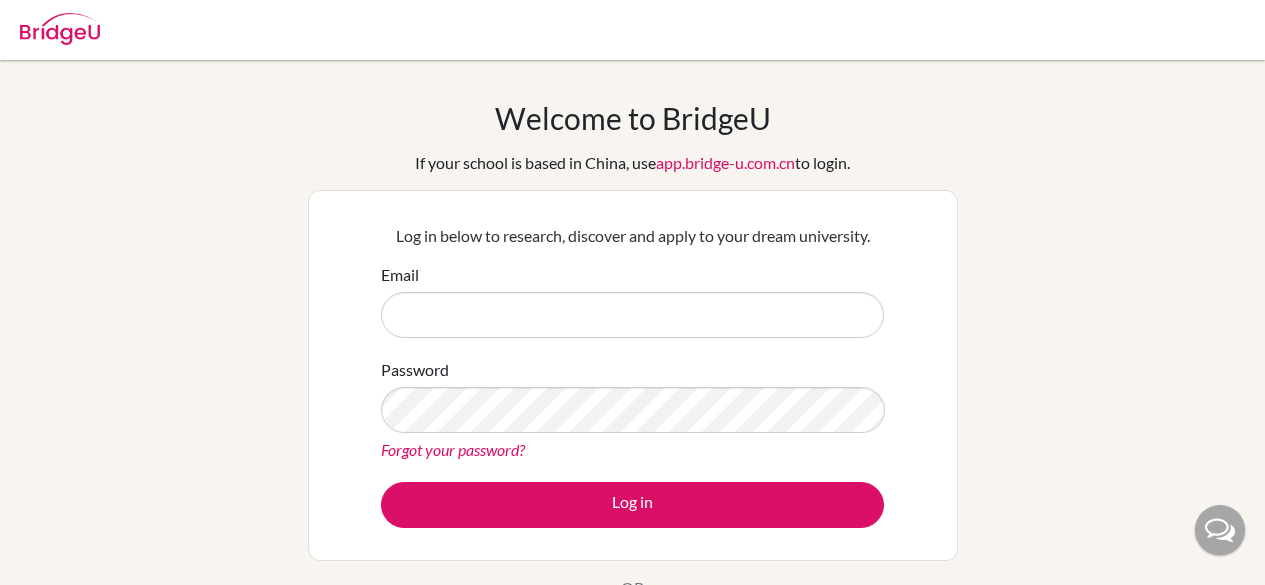 scroll, scrollTop: 0, scrollLeft: 0, axis: both 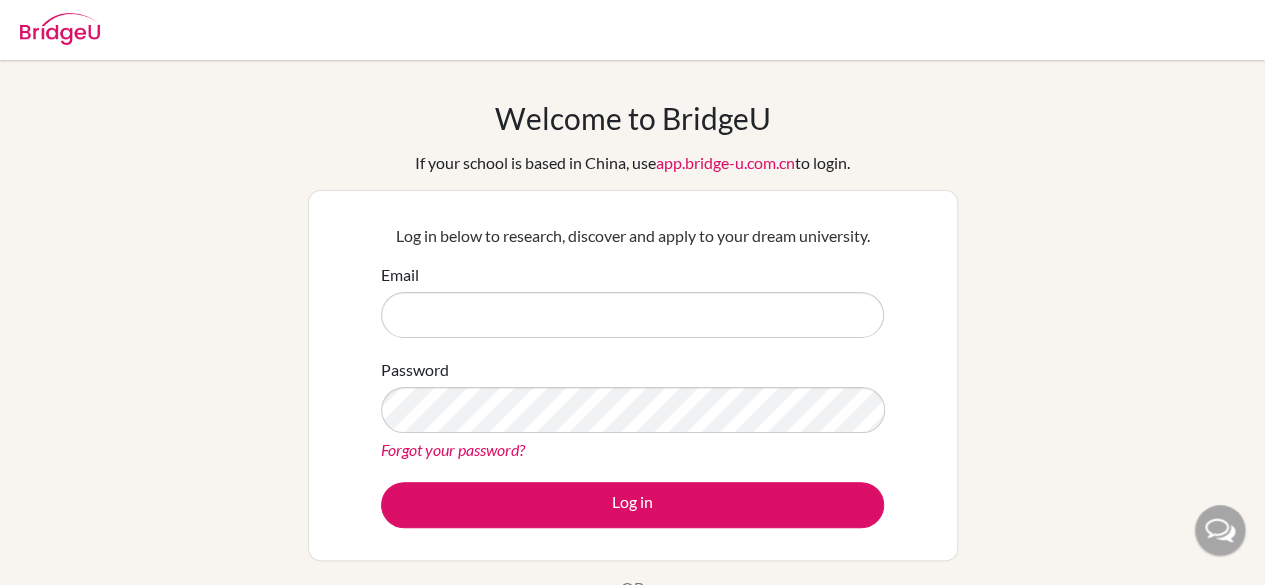 drag, startPoint x: 0, startPoint y: 0, endPoint x: 619, endPoint y: 301, distance: 688.3037 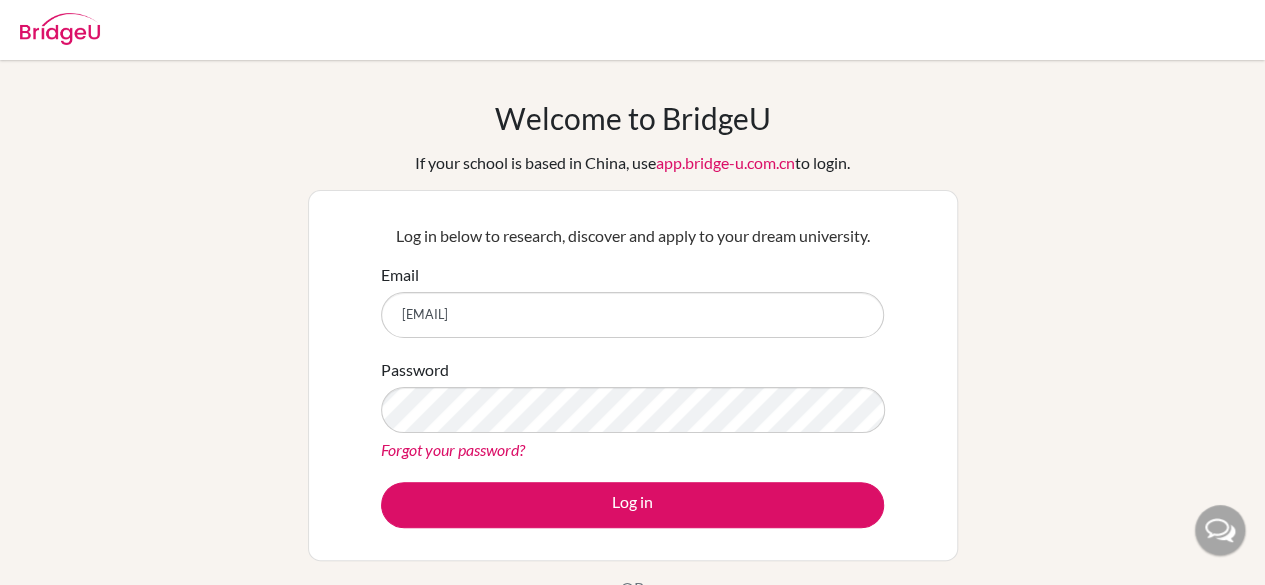 click on "Forgot your password?" at bounding box center [453, 449] 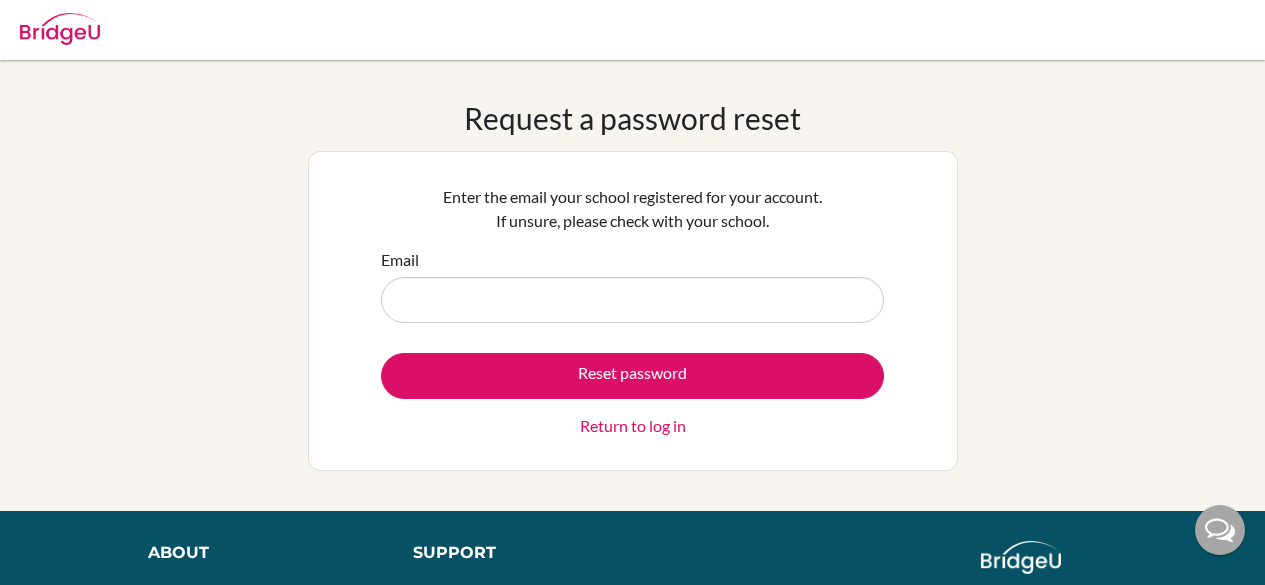 scroll, scrollTop: 0, scrollLeft: 0, axis: both 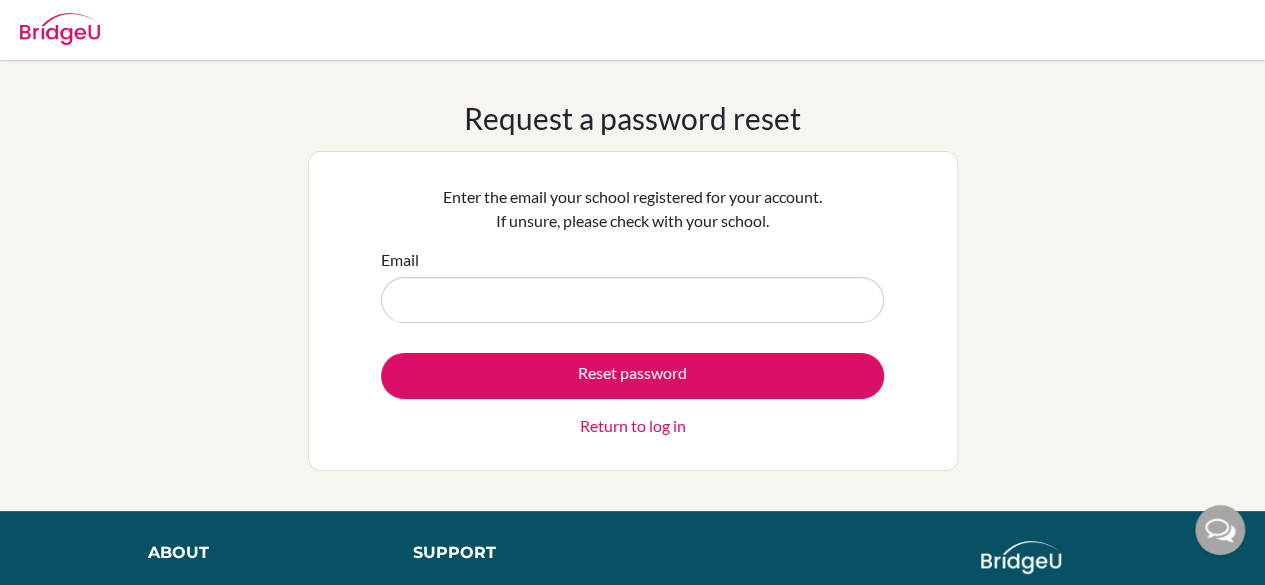 click on "Email" at bounding box center [632, 300] 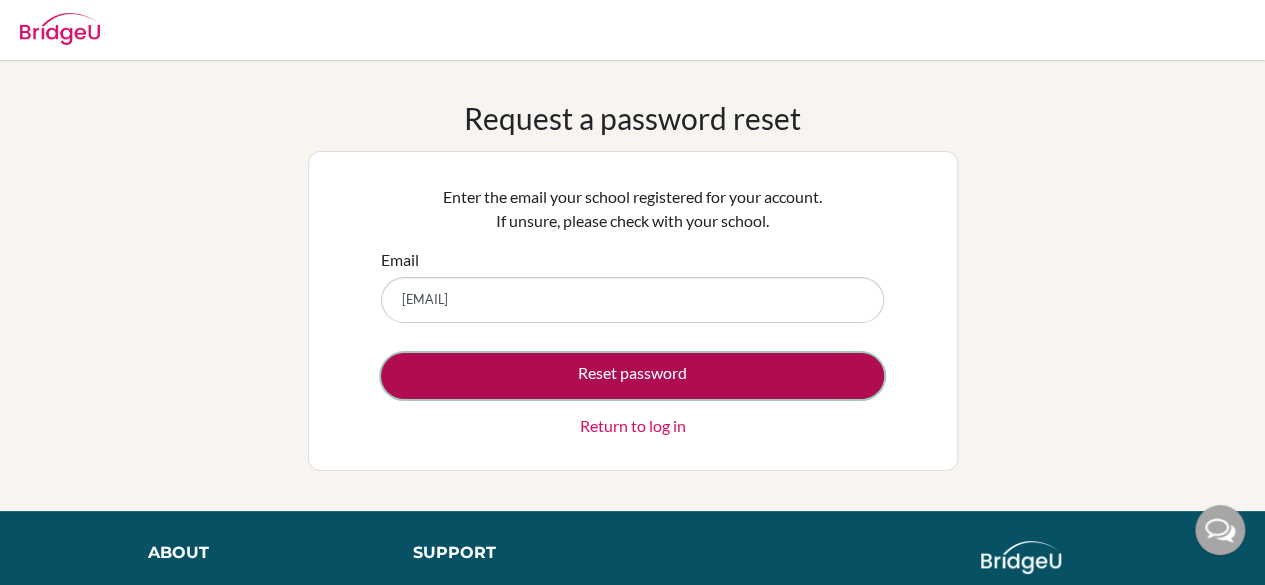 click on "Reset password" at bounding box center (632, 376) 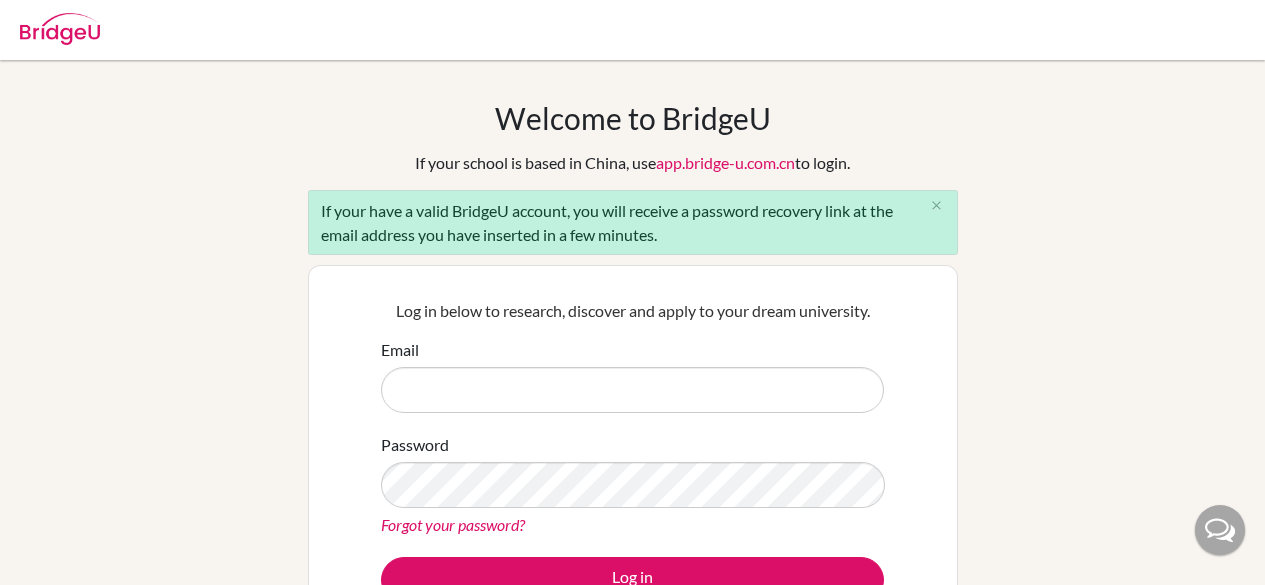 scroll, scrollTop: 0, scrollLeft: 0, axis: both 